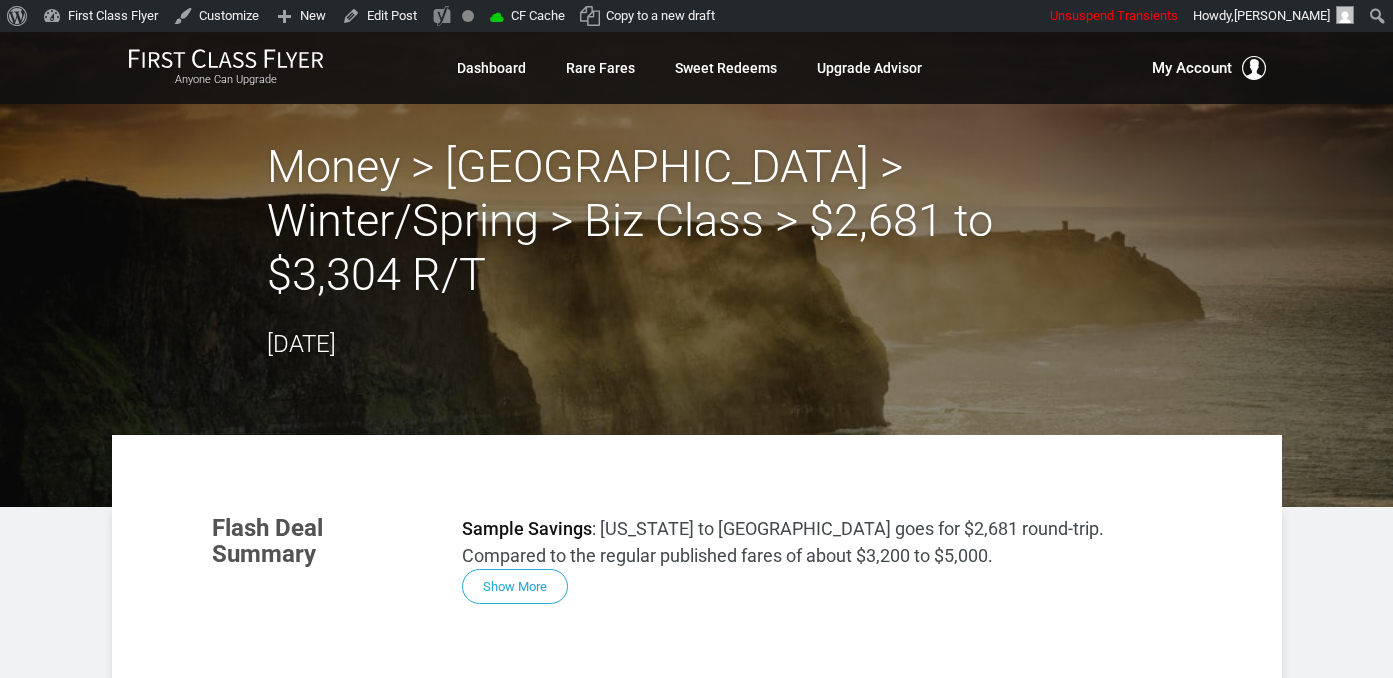 scroll, scrollTop: 0, scrollLeft: 0, axis: both 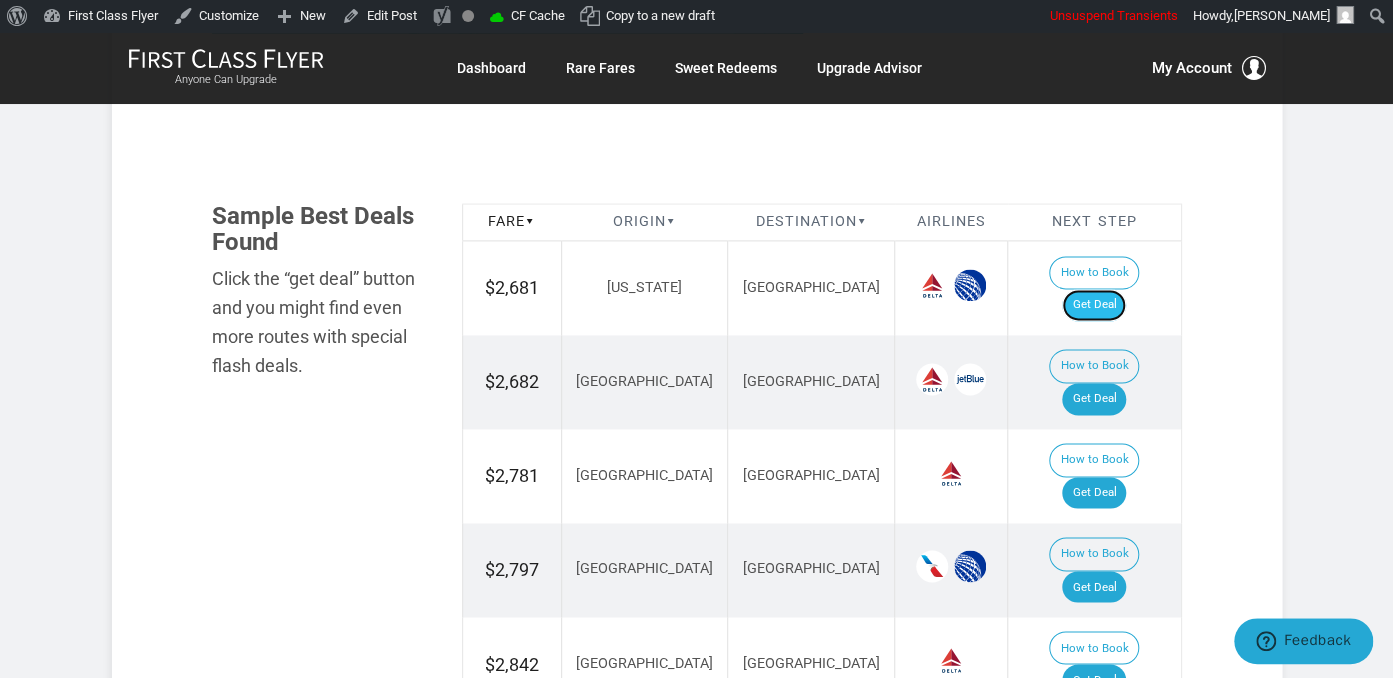 click on "Get Deal" at bounding box center [1094, 305] 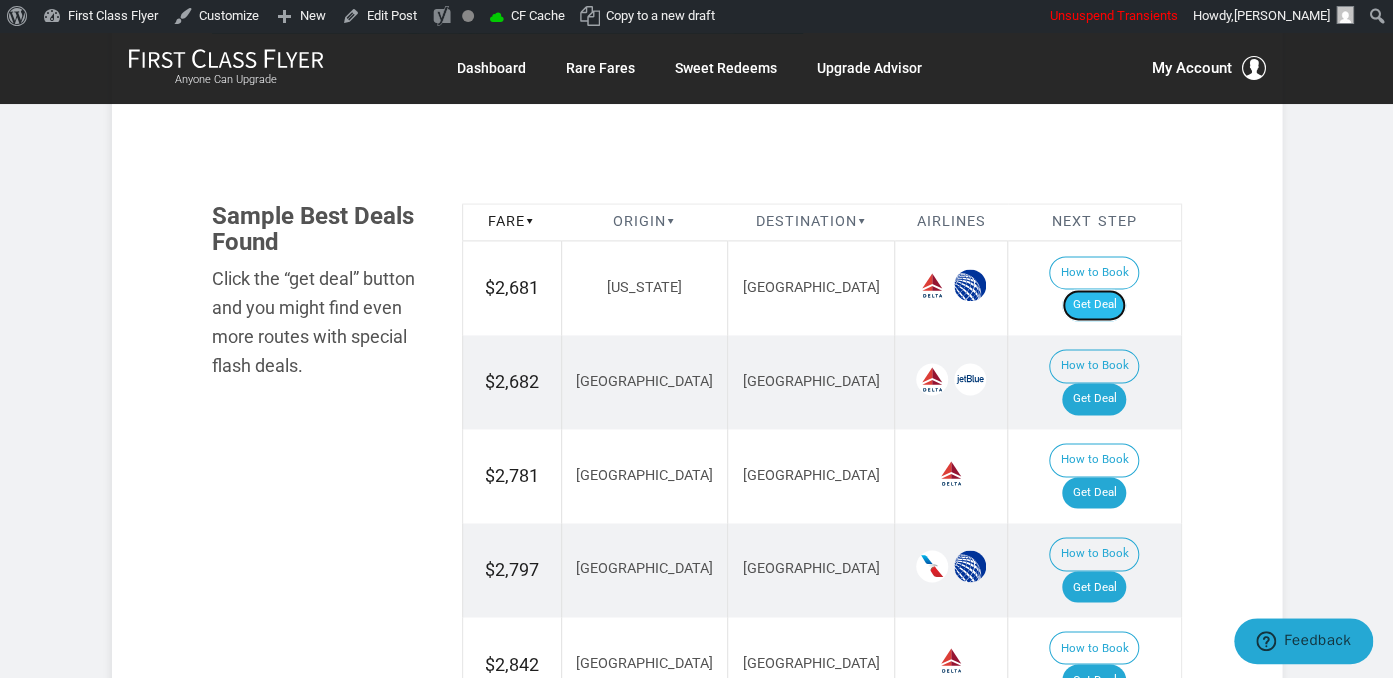 click on "Get Deal" at bounding box center (1094, 305) 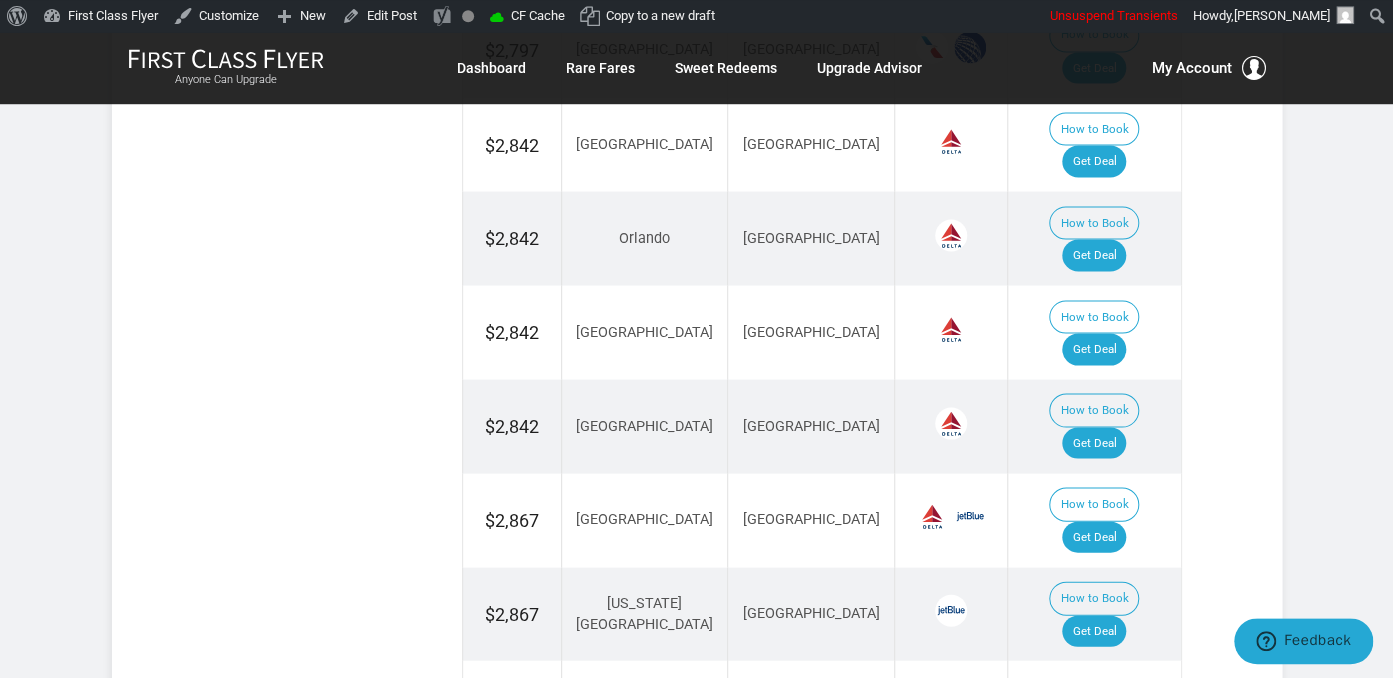scroll, scrollTop: 1795, scrollLeft: 0, axis: vertical 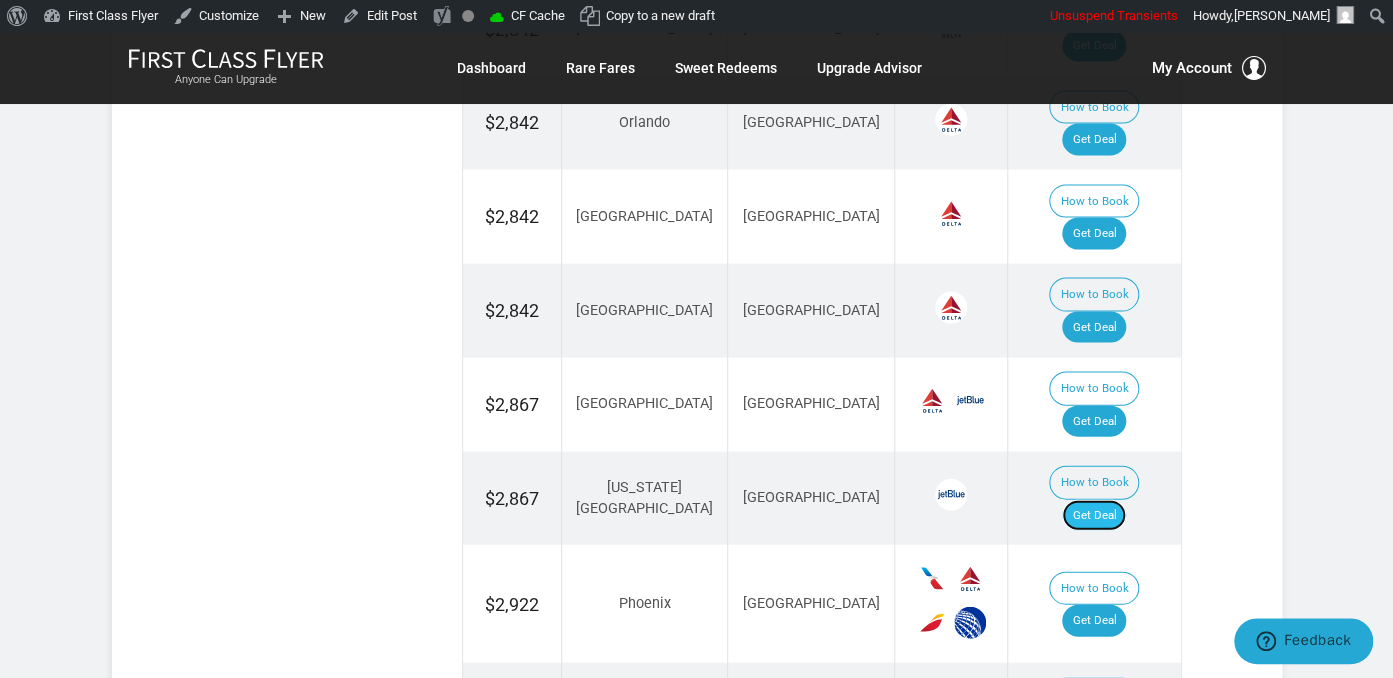 click on "Get Deal" at bounding box center (1094, 516) 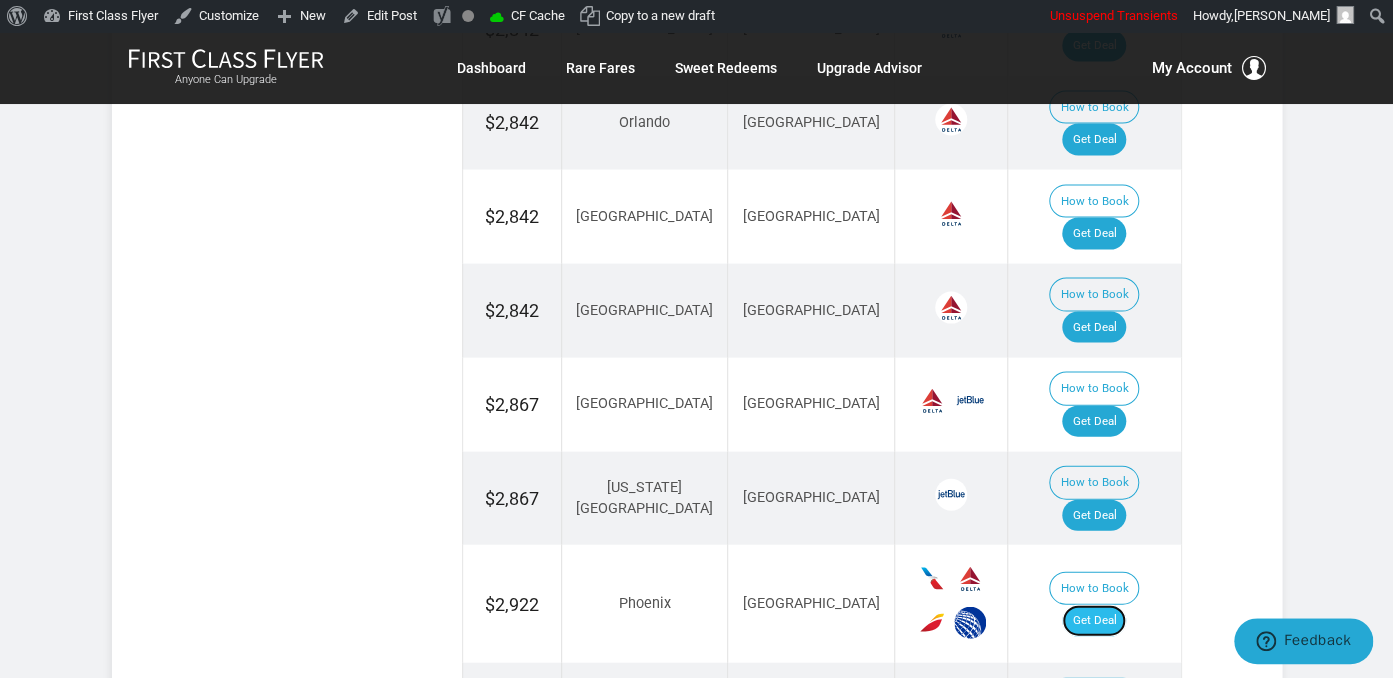 click on "Get Deal" at bounding box center (1094, 621) 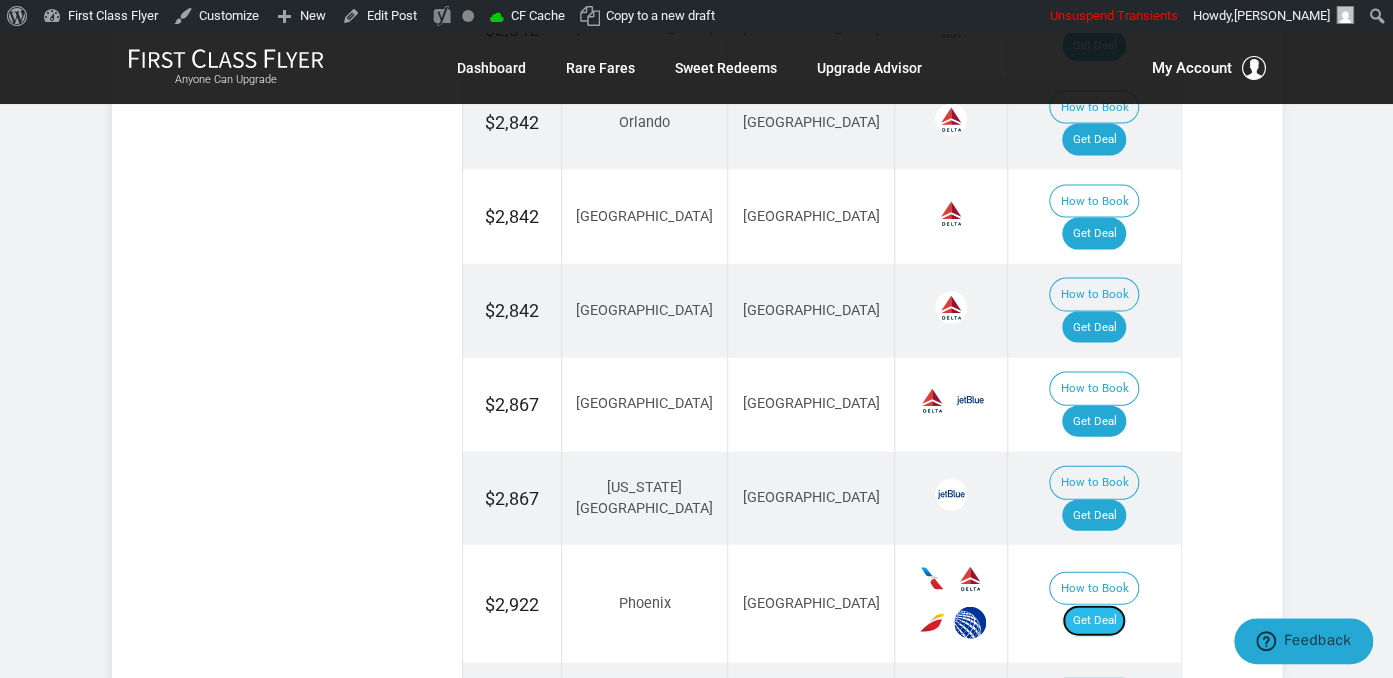 click on "Get Deal" at bounding box center (1094, 621) 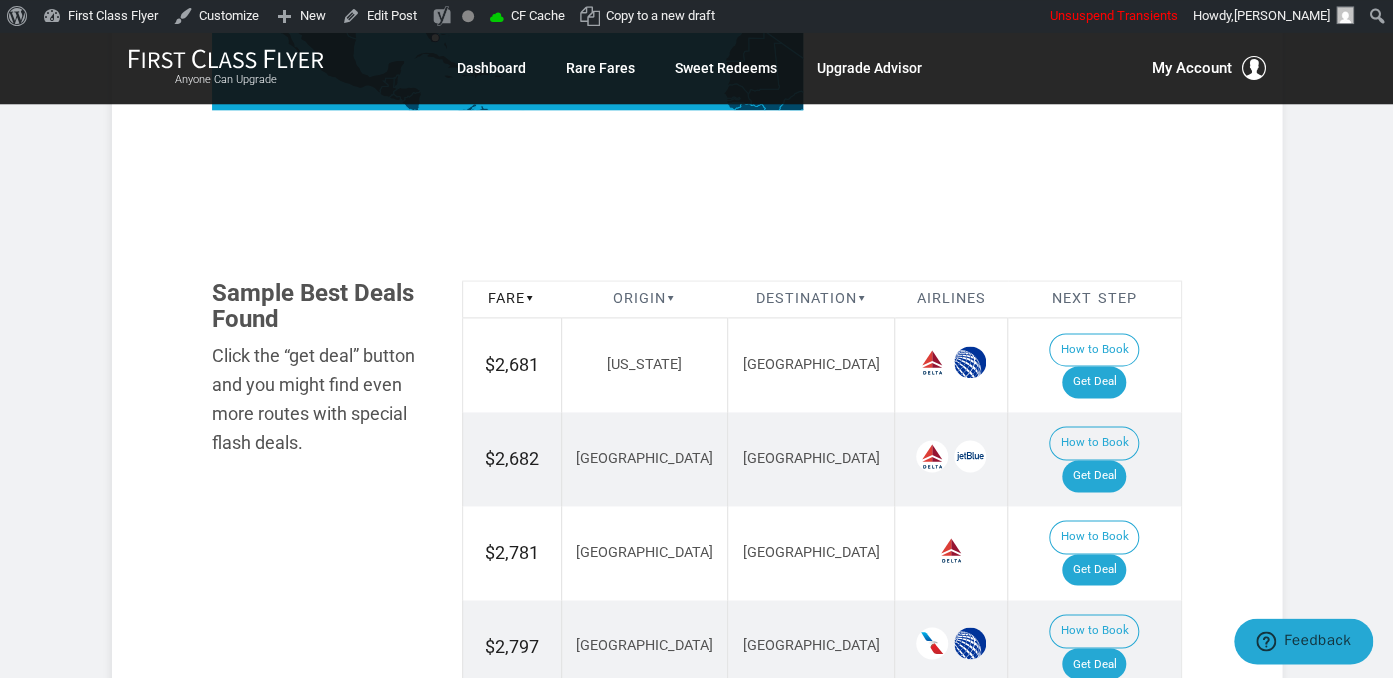 scroll, scrollTop: 1056, scrollLeft: 0, axis: vertical 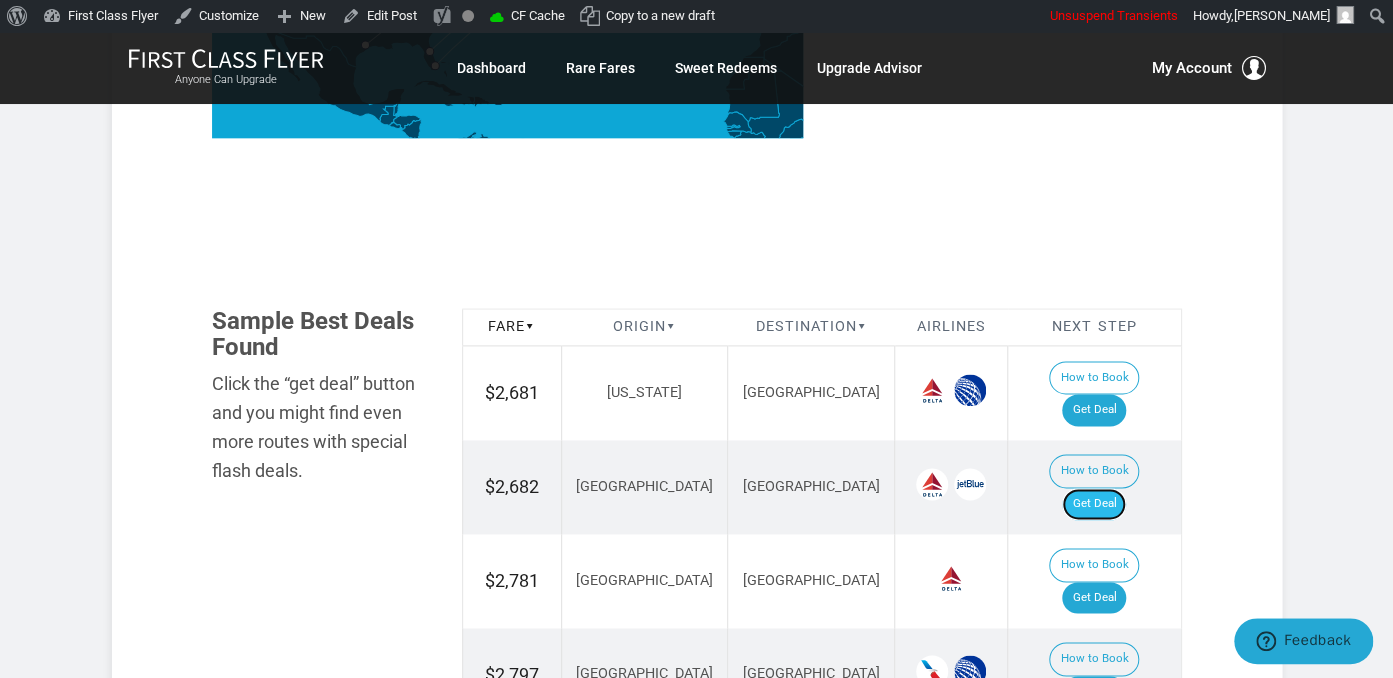 click on "Get Deal" at bounding box center (1094, 504) 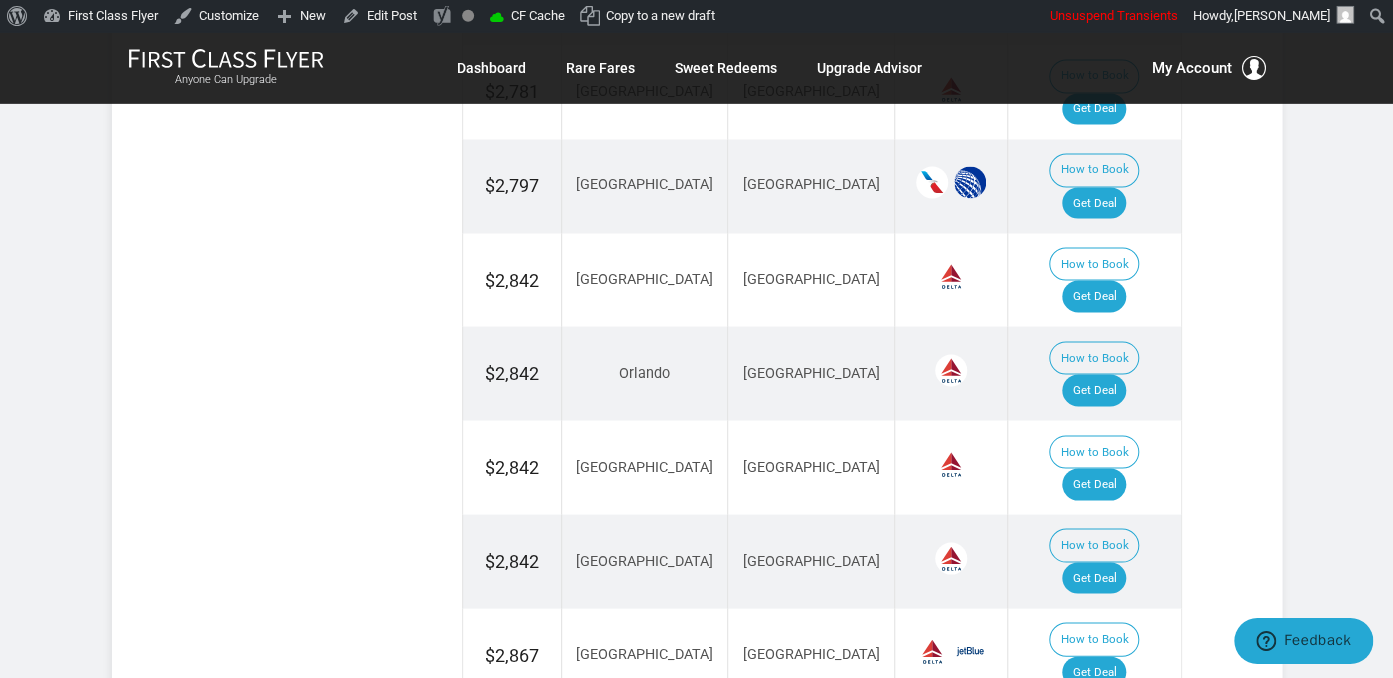 scroll, scrollTop: 1584, scrollLeft: 0, axis: vertical 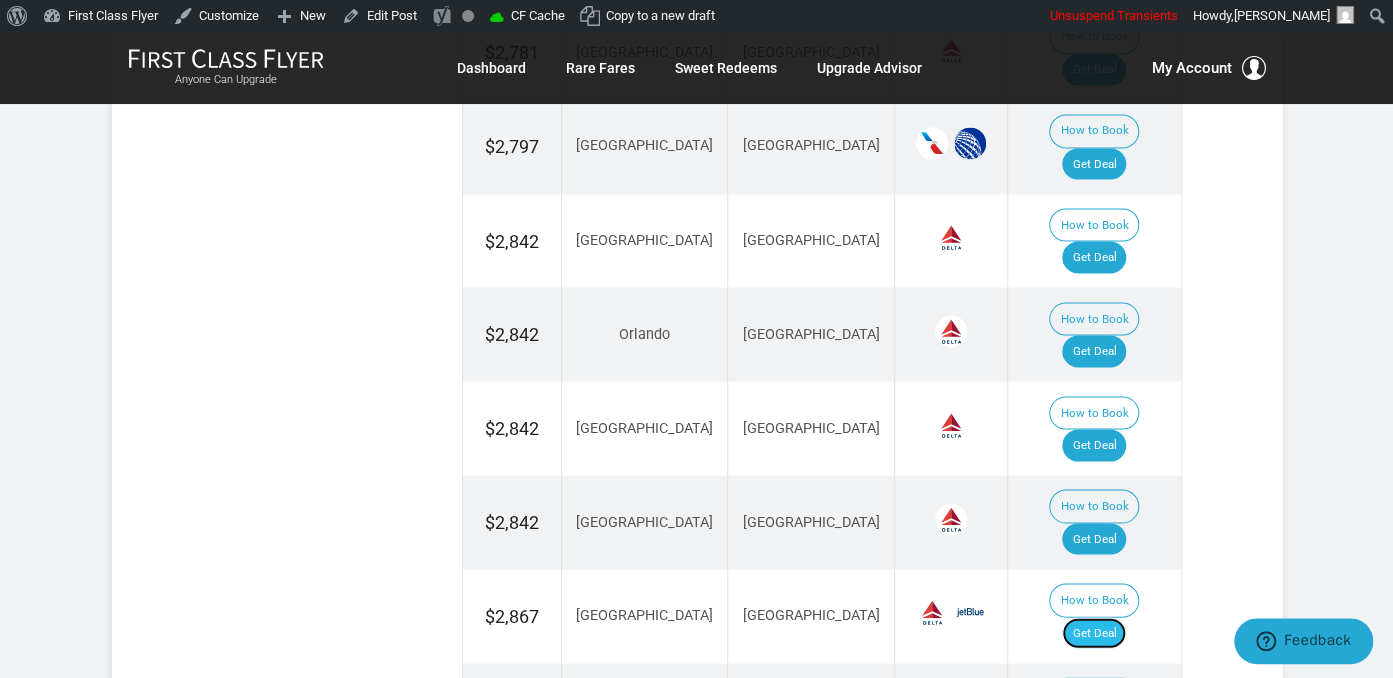 click on "Get Deal" at bounding box center [1094, 633] 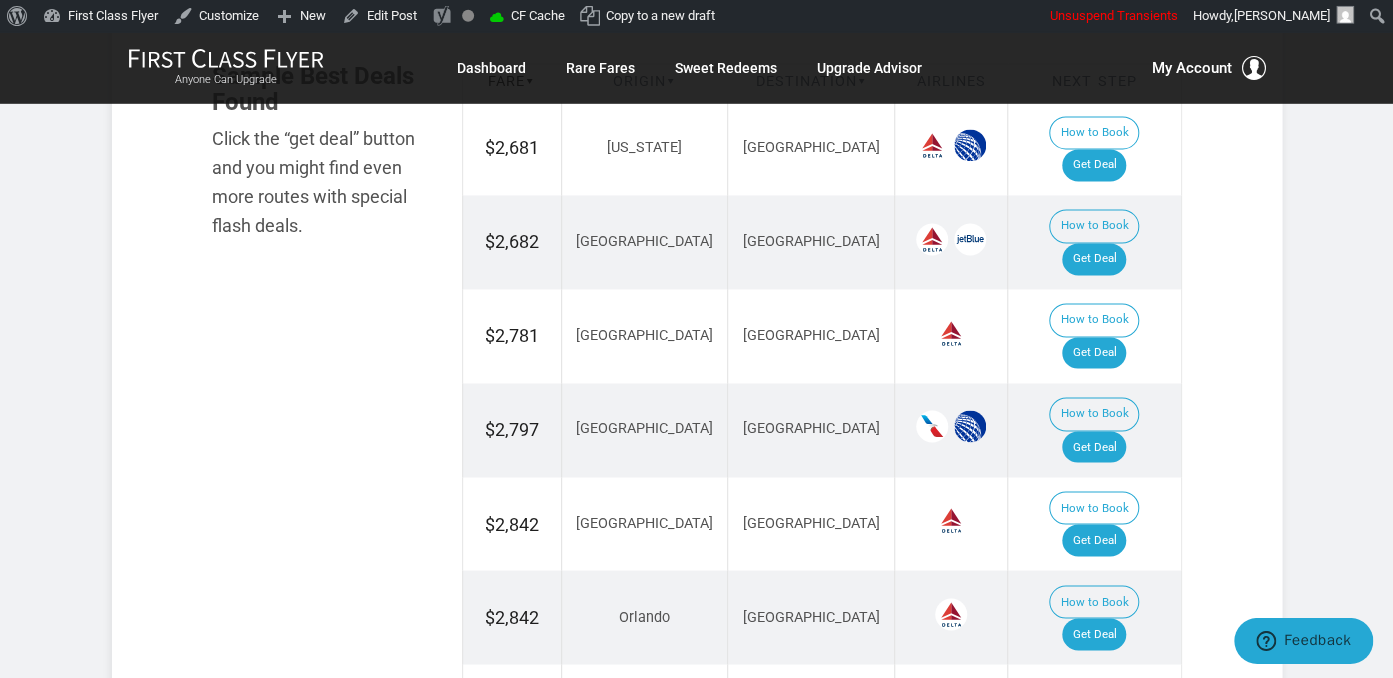 scroll, scrollTop: 1267, scrollLeft: 0, axis: vertical 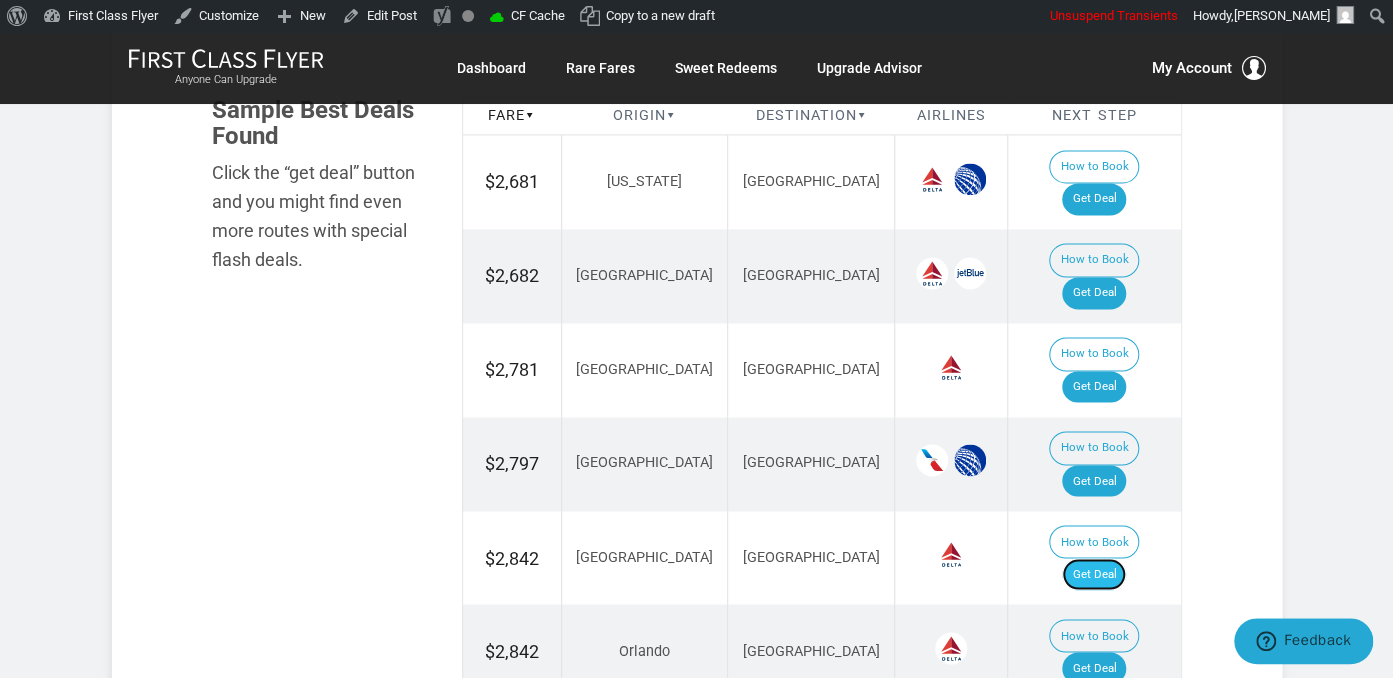 click on "Get Deal" at bounding box center [1094, 574] 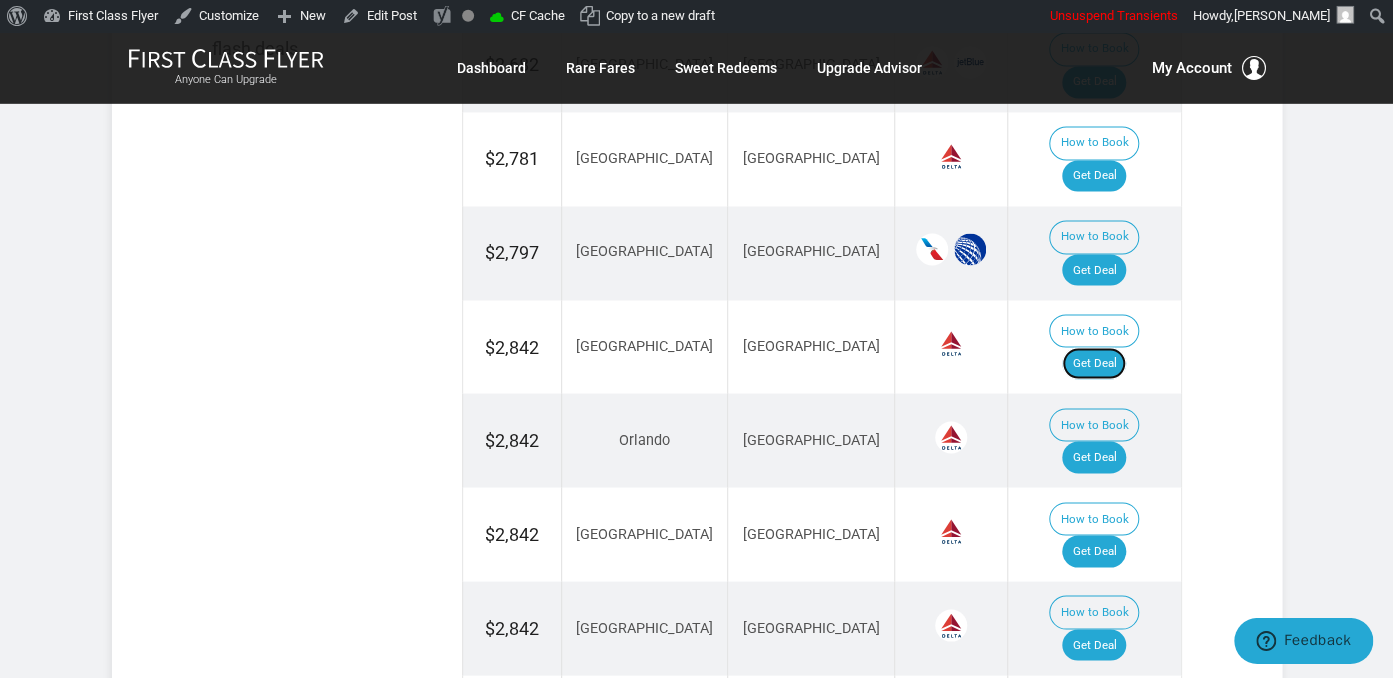 scroll, scrollTop: 1478, scrollLeft: 0, axis: vertical 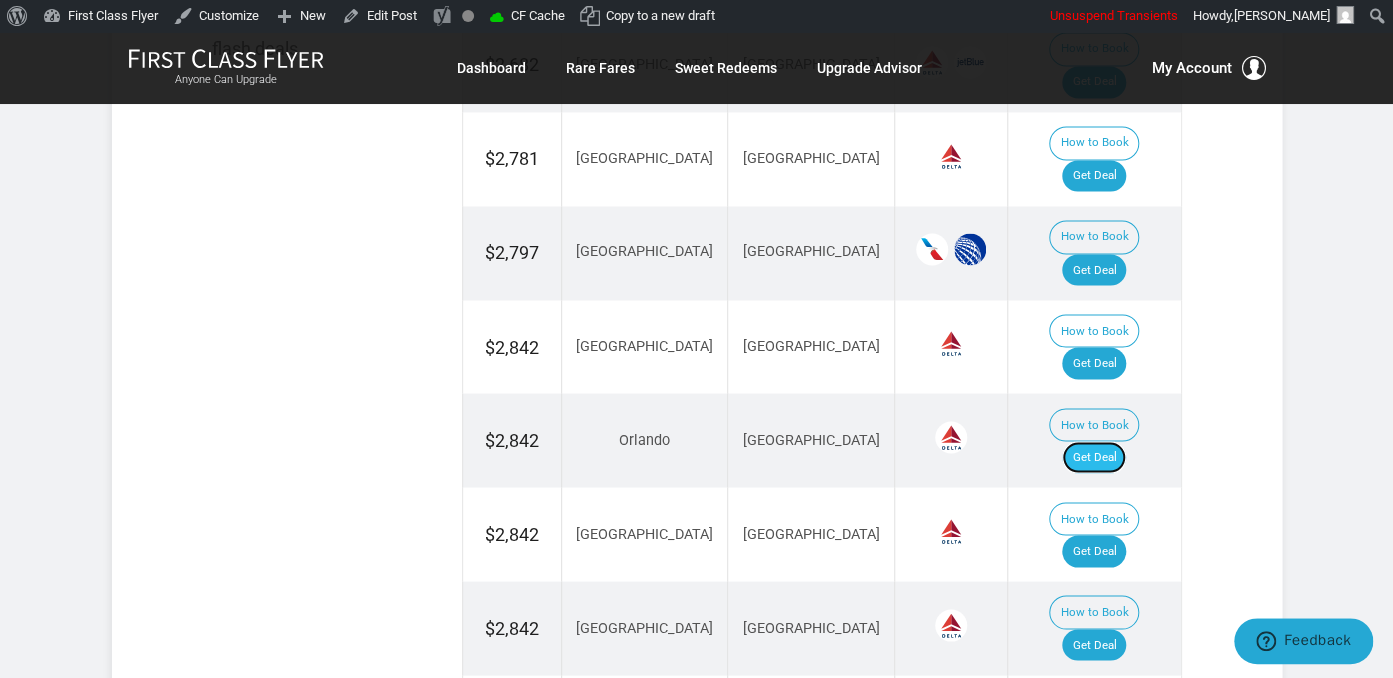 click on "Get Deal" at bounding box center (1094, 457) 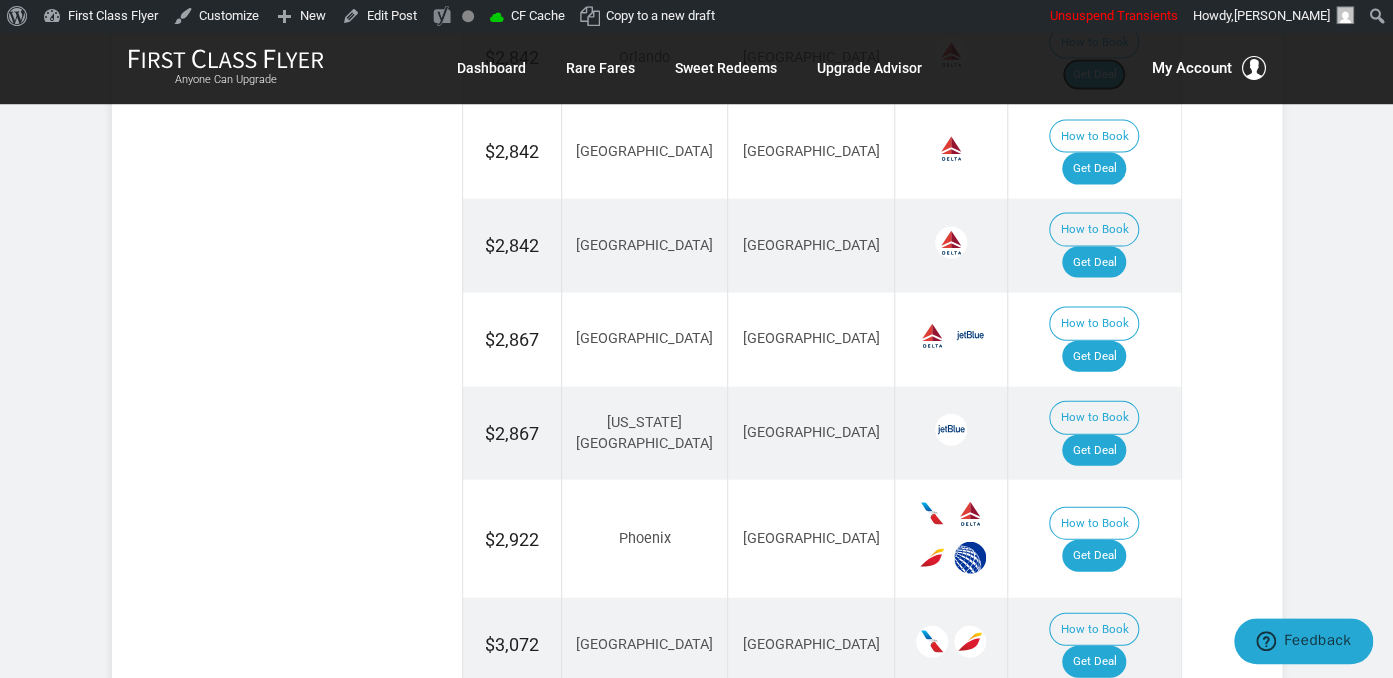 scroll, scrollTop: 1900, scrollLeft: 0, axis: vertical 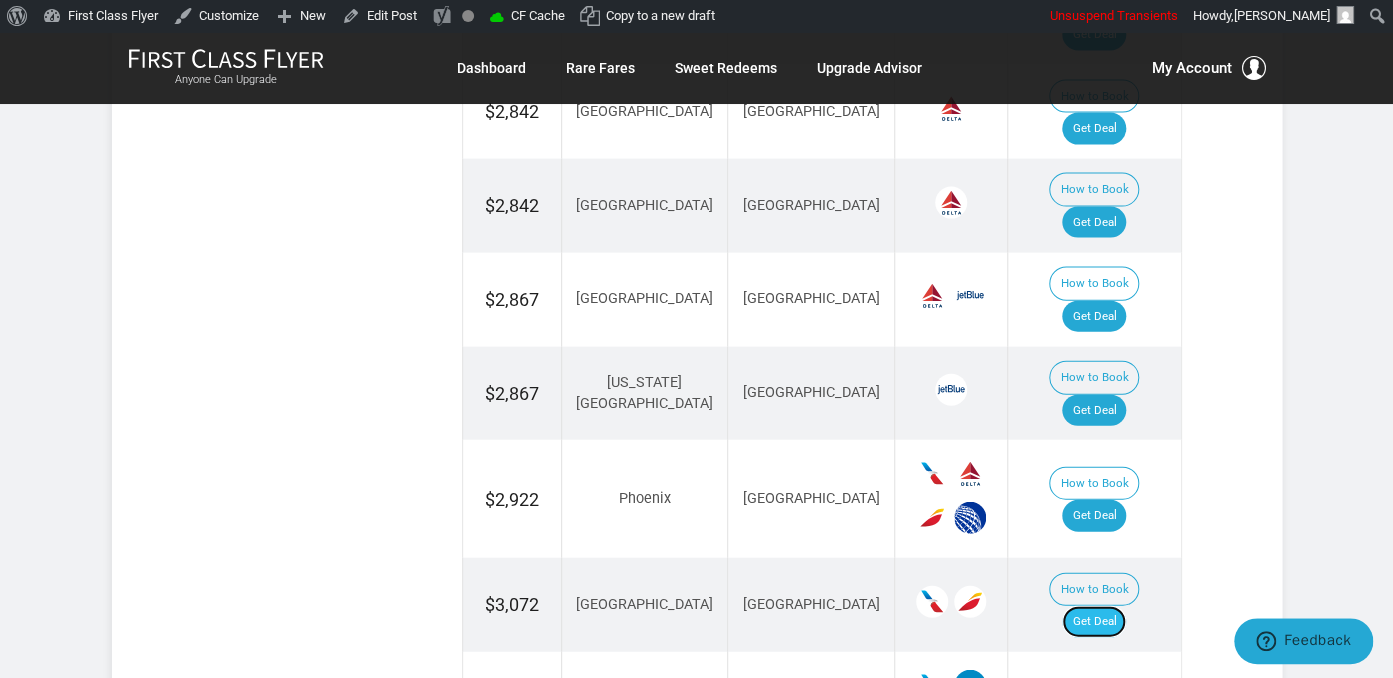 click on "Get Deal" at bounding box center (1094, 622) 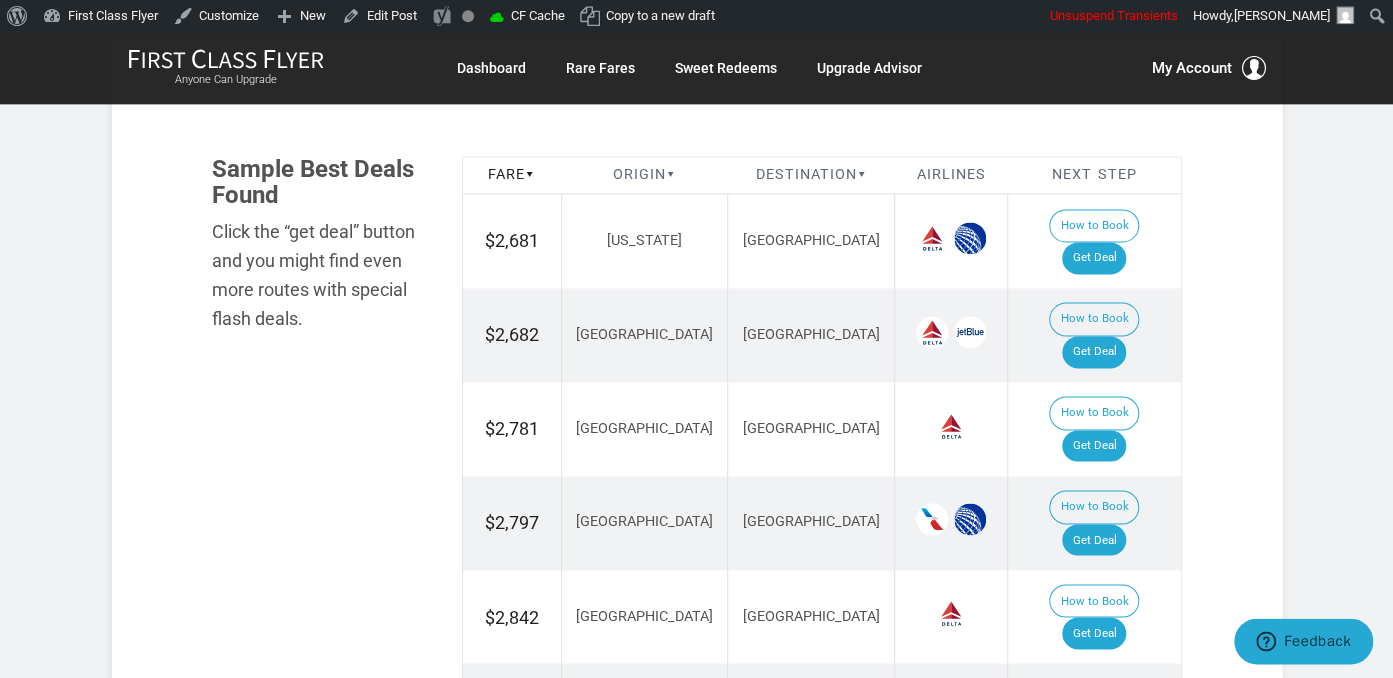 scroll, scrollTop: 1161, scrollLeft: 0, axis: vertical 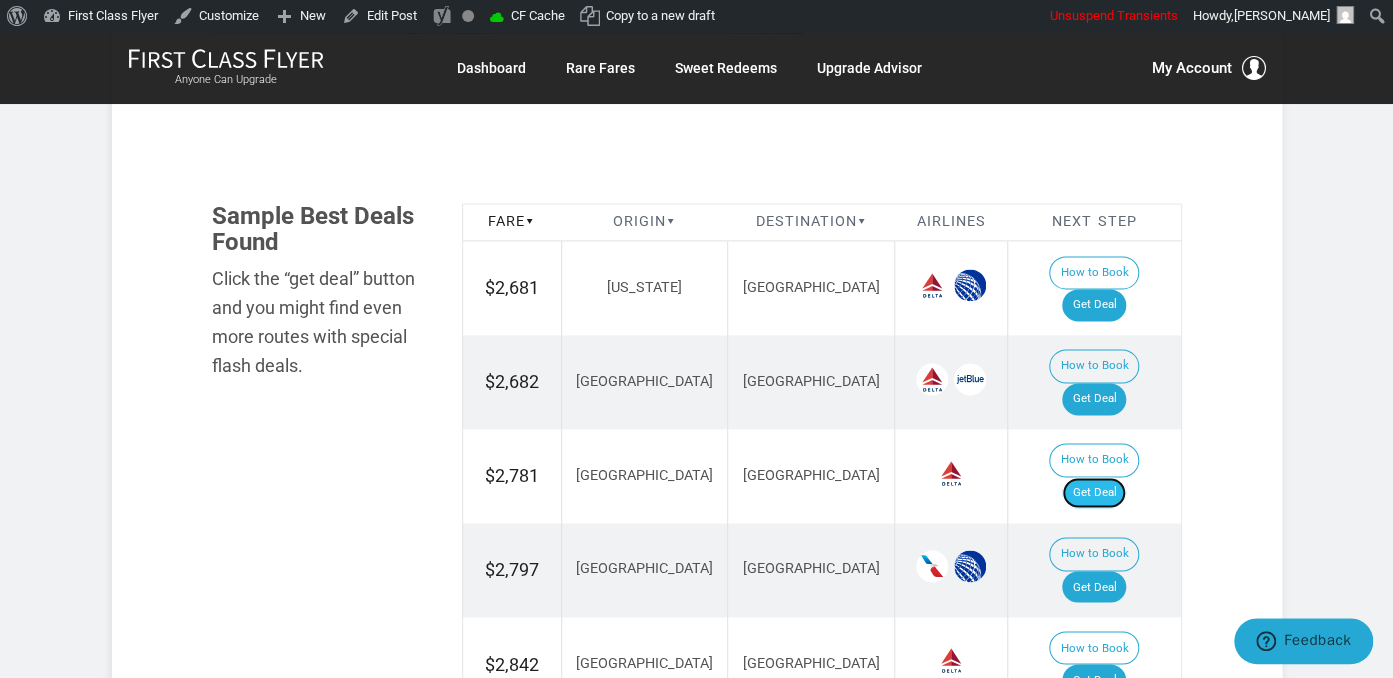 click on "Get Deal" at bounding box center (1094, 493) 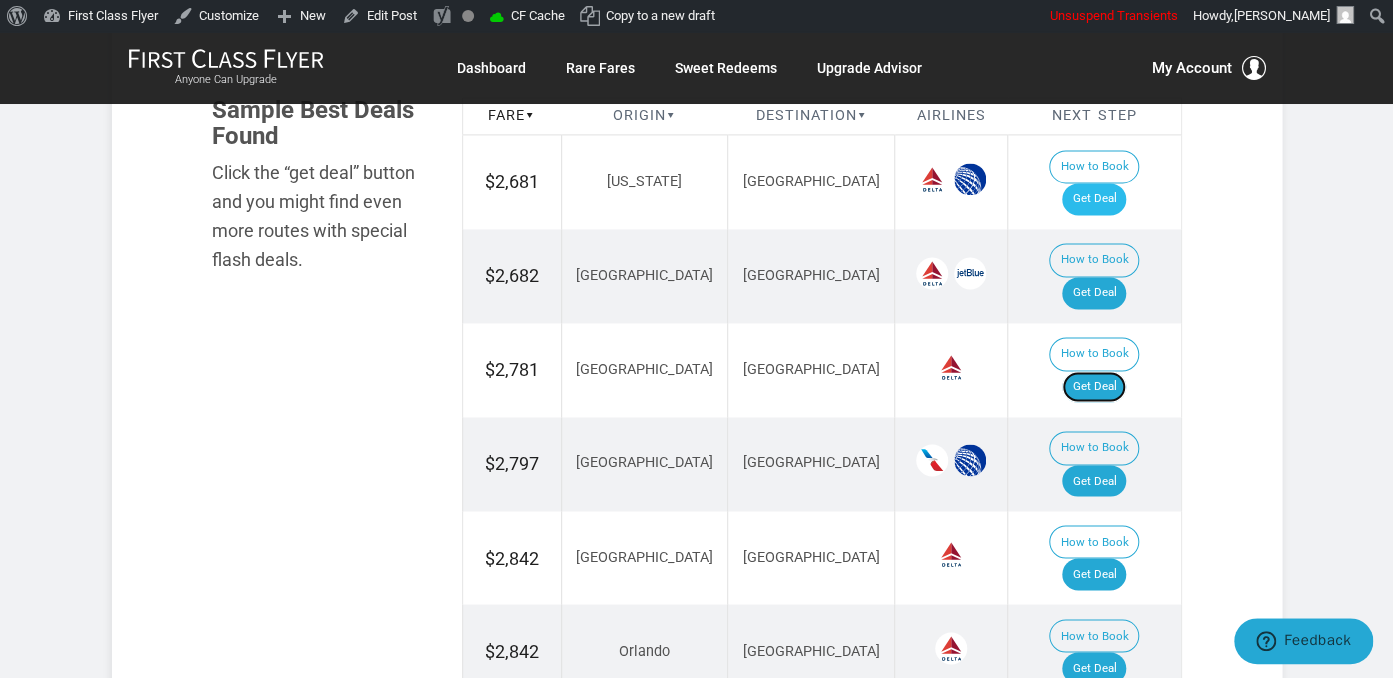 scroll, scrollTop: 1372, scrollLeft: 0, axis: vertical 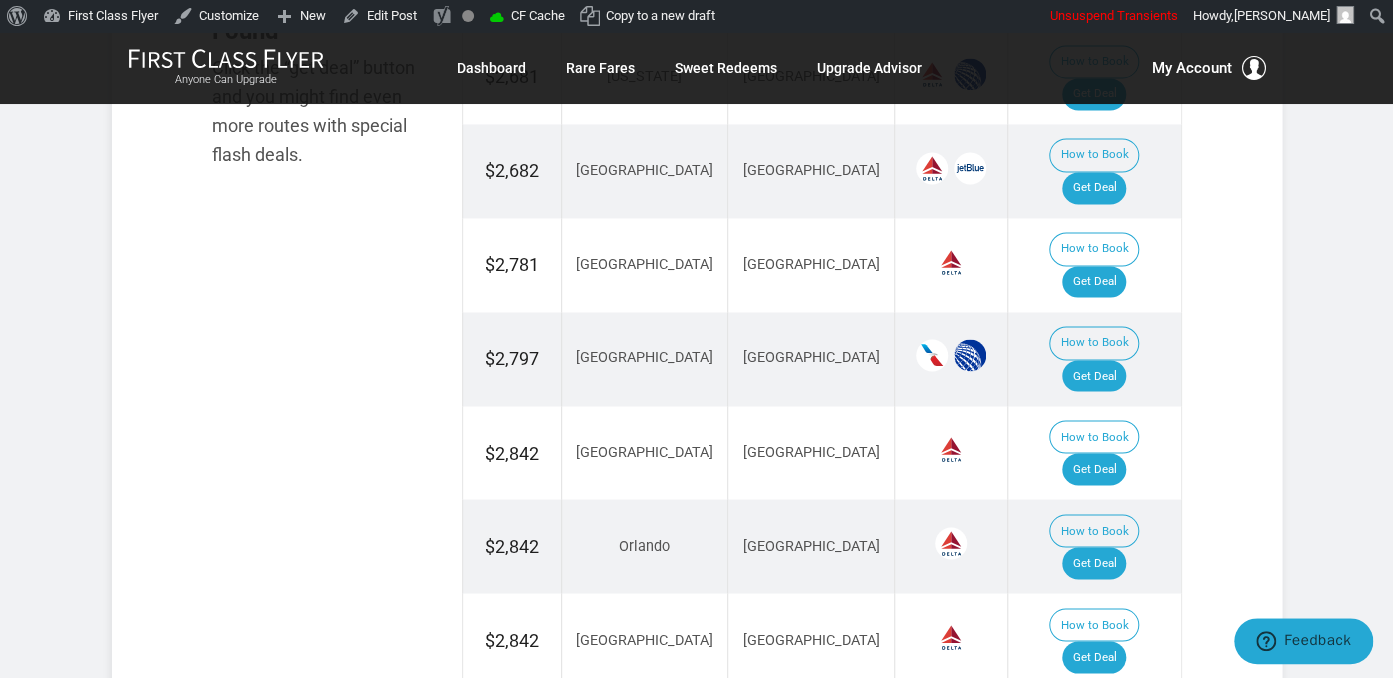 click on "How to Book   Get Deal" at bounding box center (1094, 359) 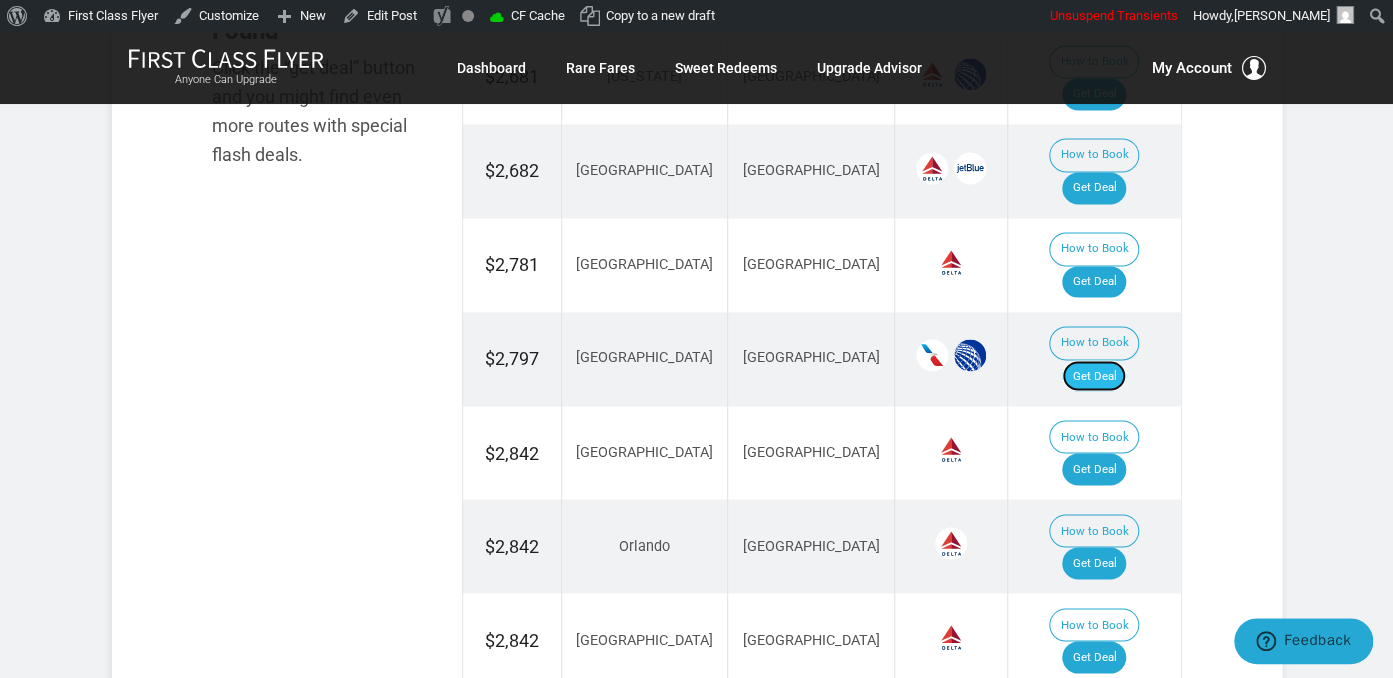 click on "Get Deal" at bounding box center (1094, 376) 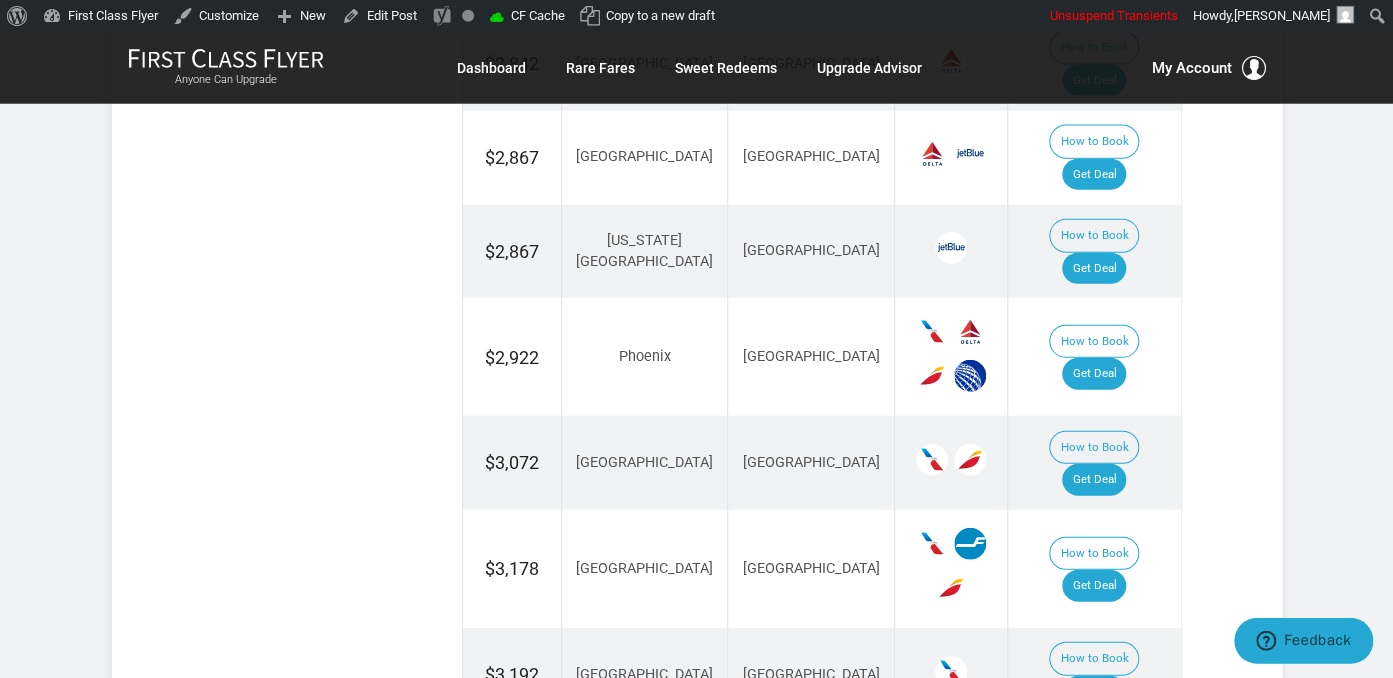 scroll, scrollTop: 2112, scrollLeft: 0, axis: vertical 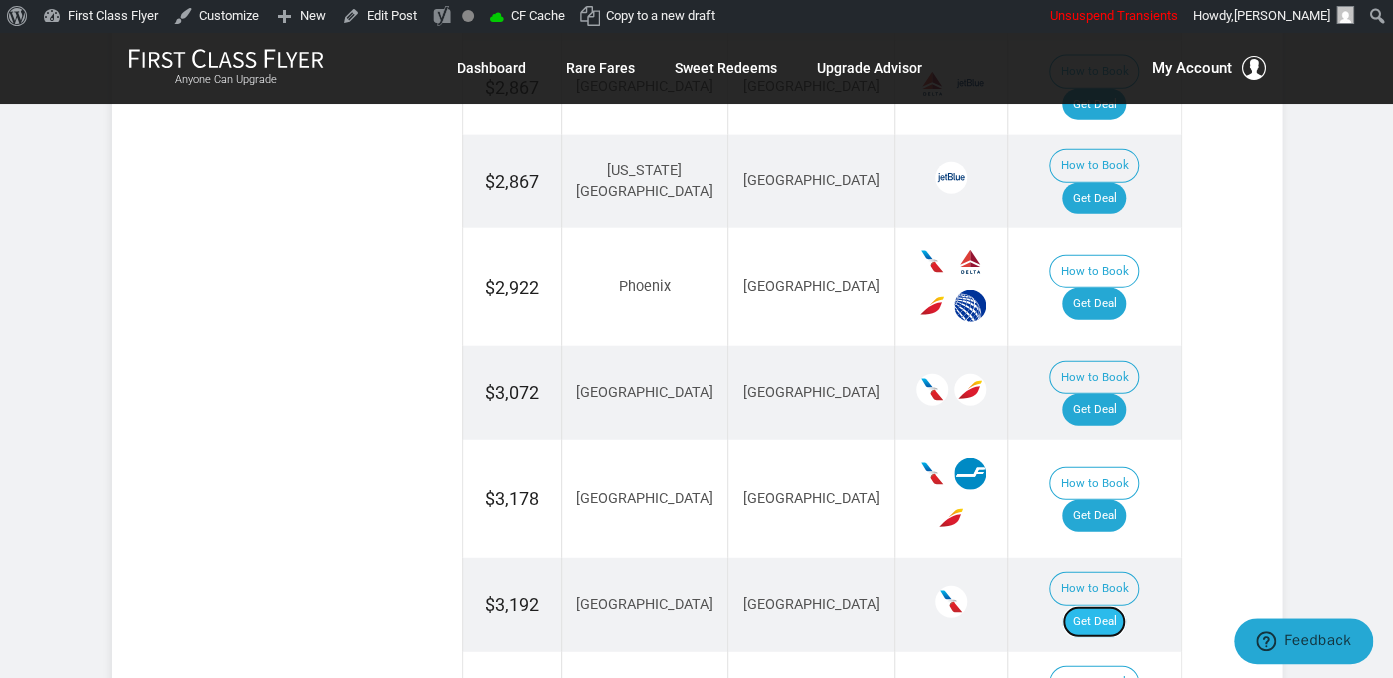 click on "Get Deal" at bounding box center (1094, 622) 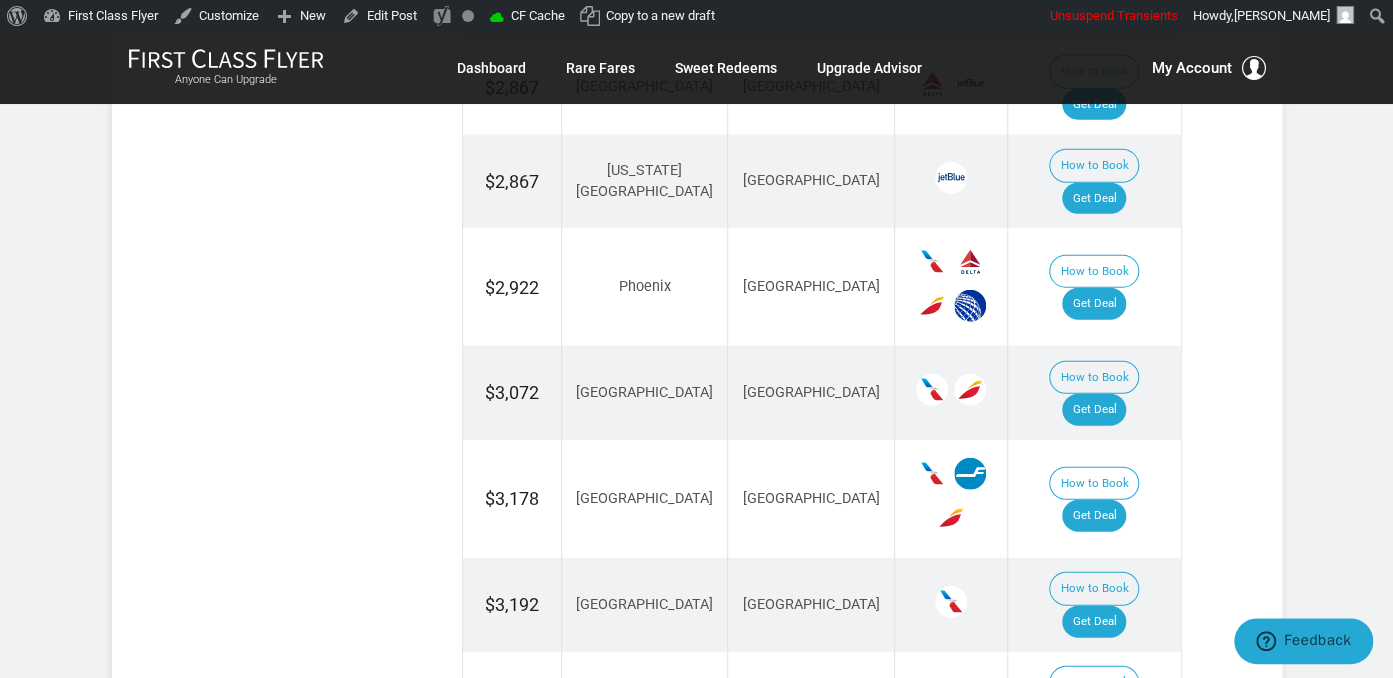 click on "Get Deal" at bounding box center [1094, 716] 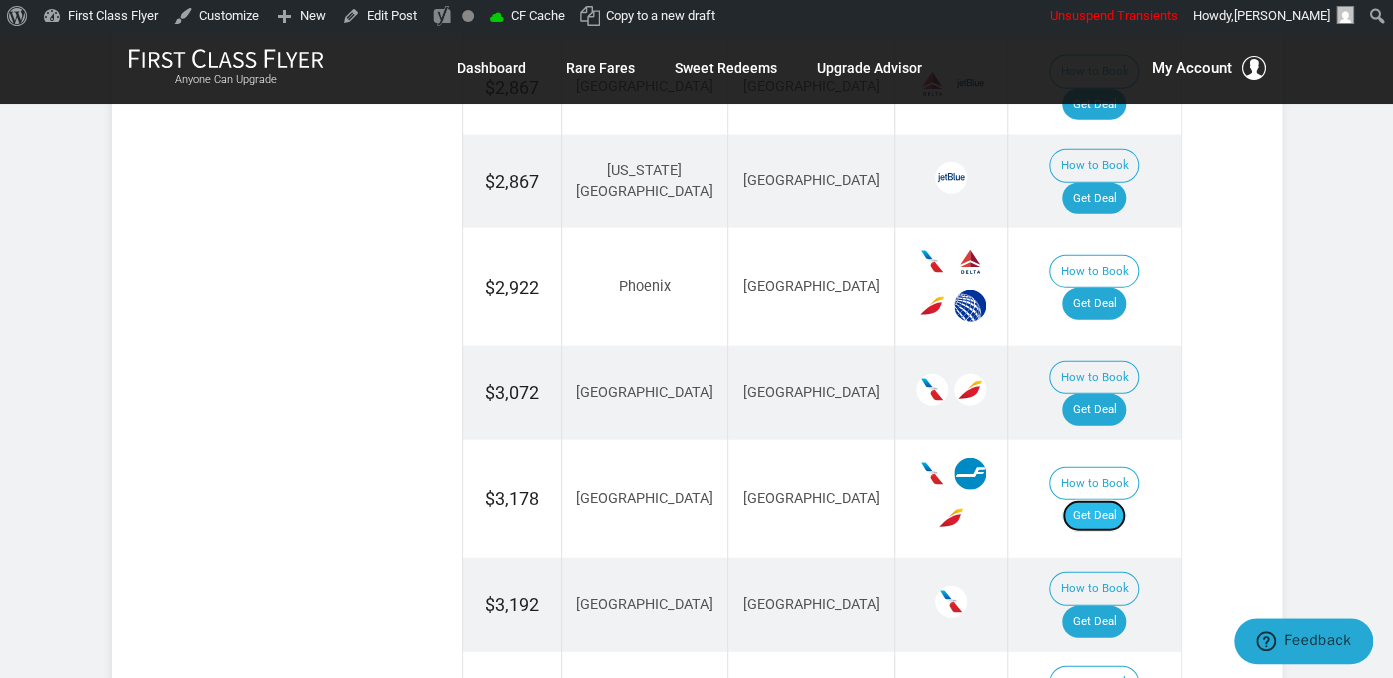 click on "Get Deal" at bounding box center [1094, 516] 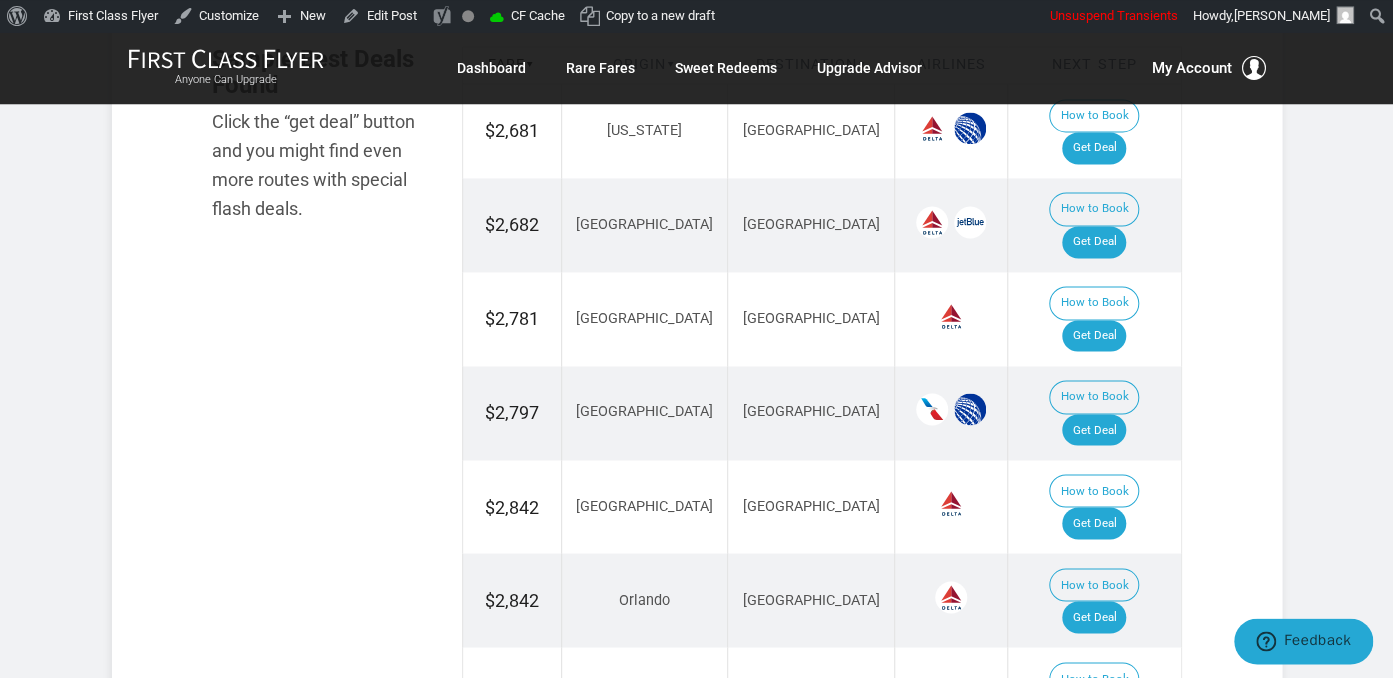 scroll, scrollTop: 1372, scrollLeft: 0, axis: vertical 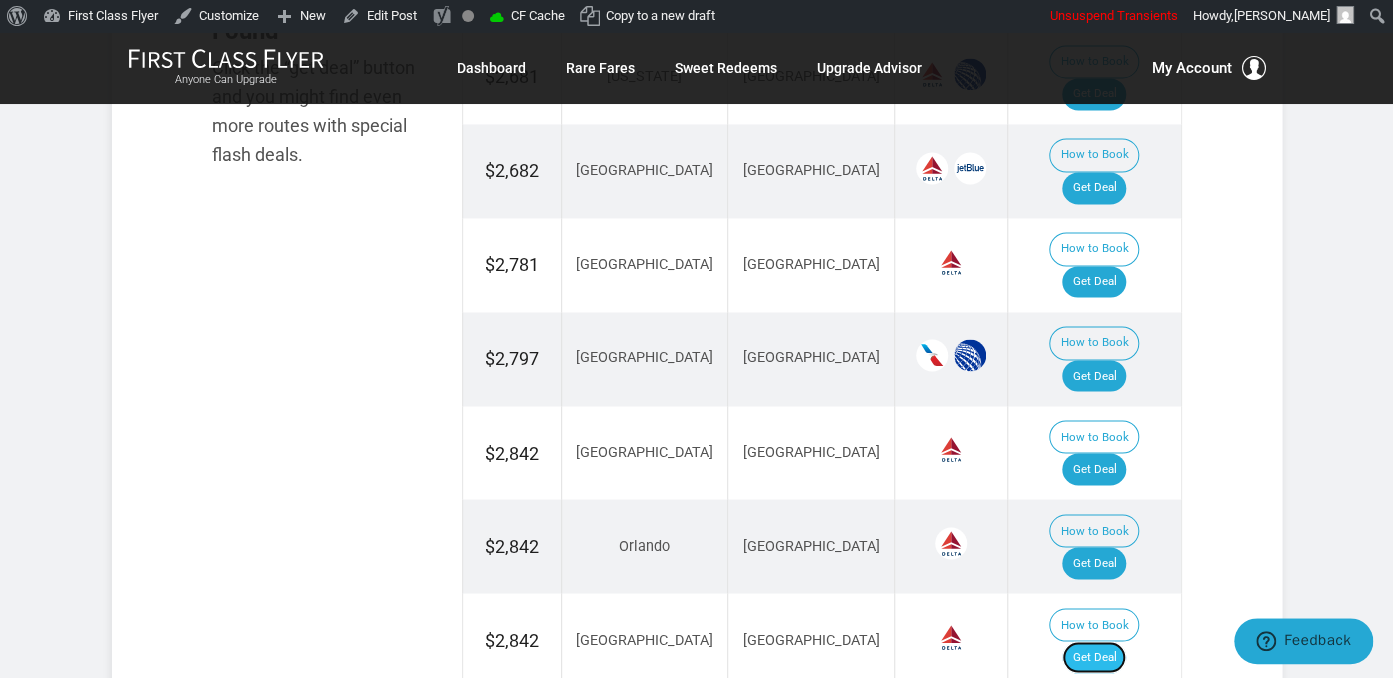 click on "Get Deal" at bounding box center (1094, 657) 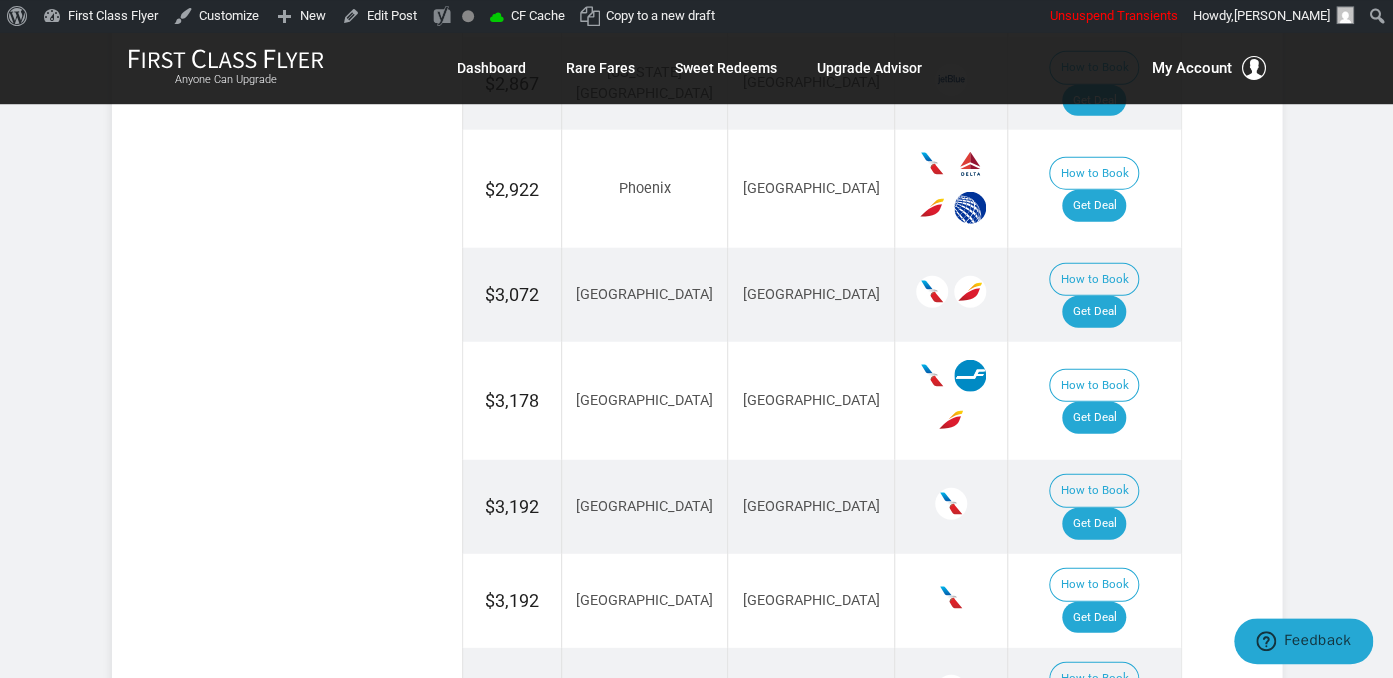 scroll, scrollTop: 2217, scrollLeft: 0, axis: vertical 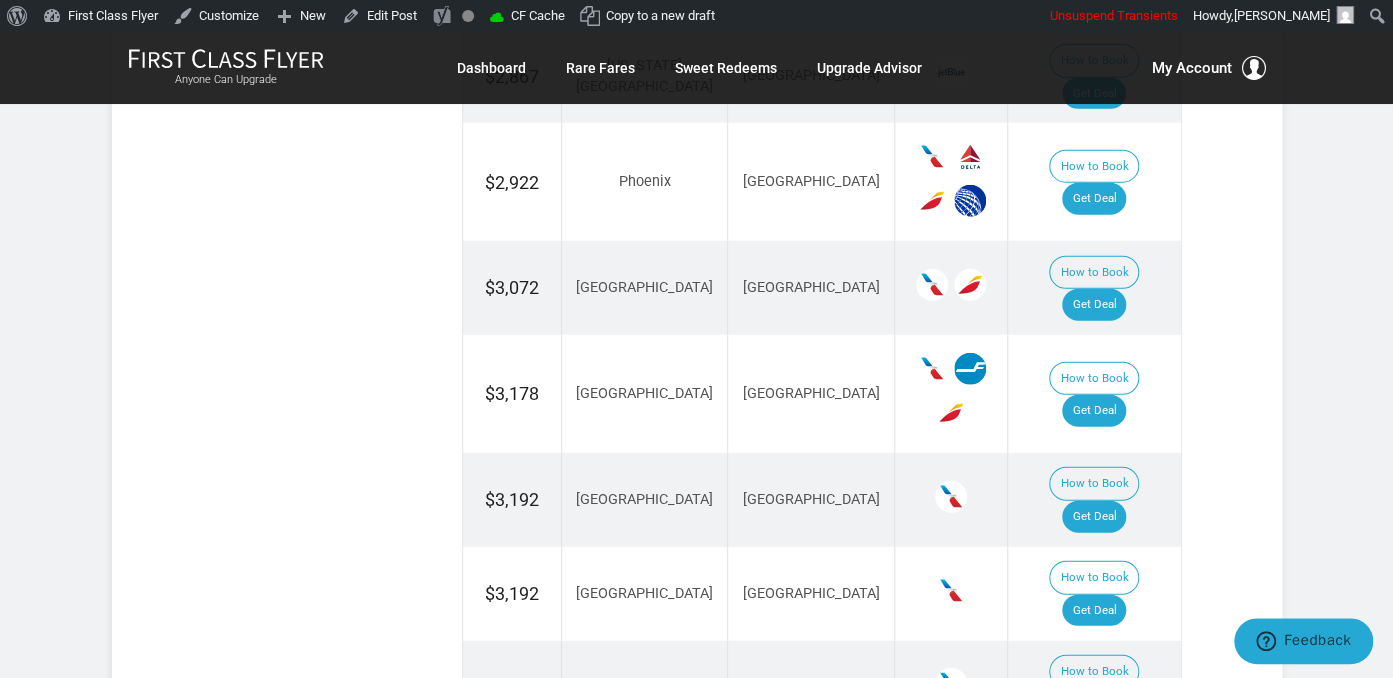 click on "Get Deal" at bounding box center (1094, 705) 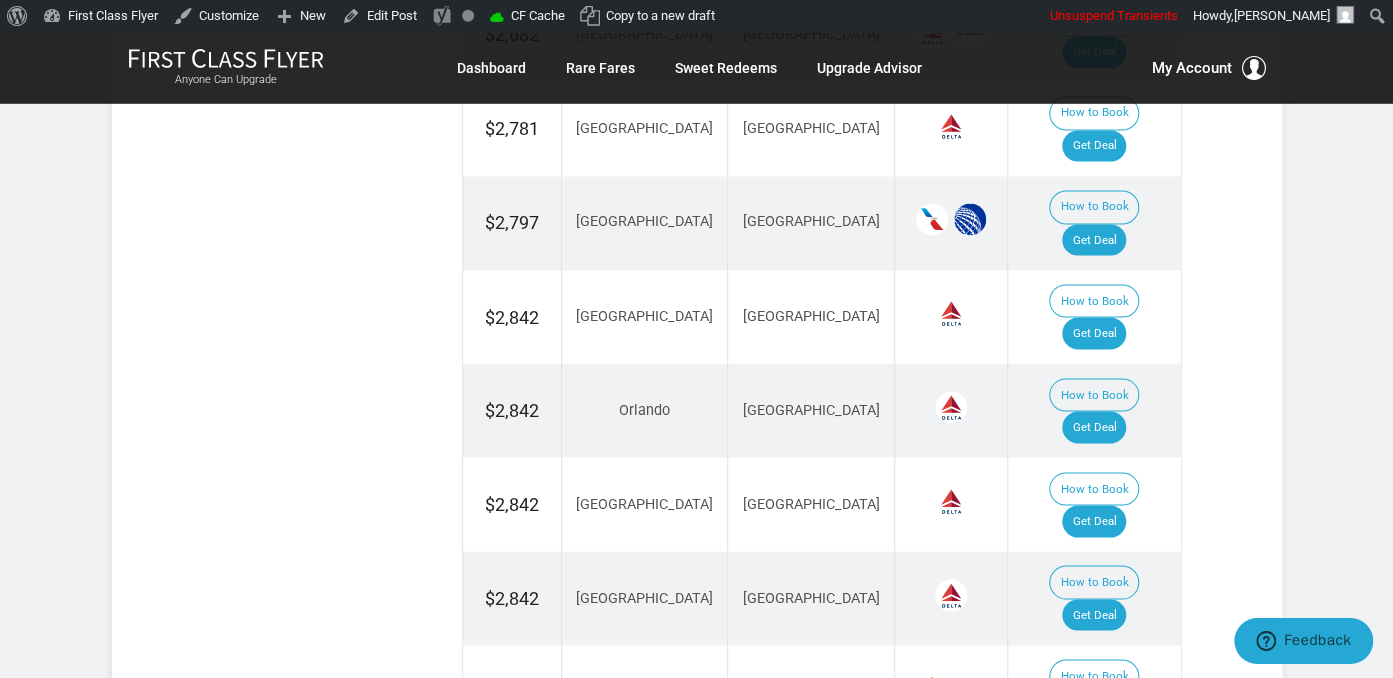 scroll, scrollTop: 1478, scrollLeft: 0, axis: vertical 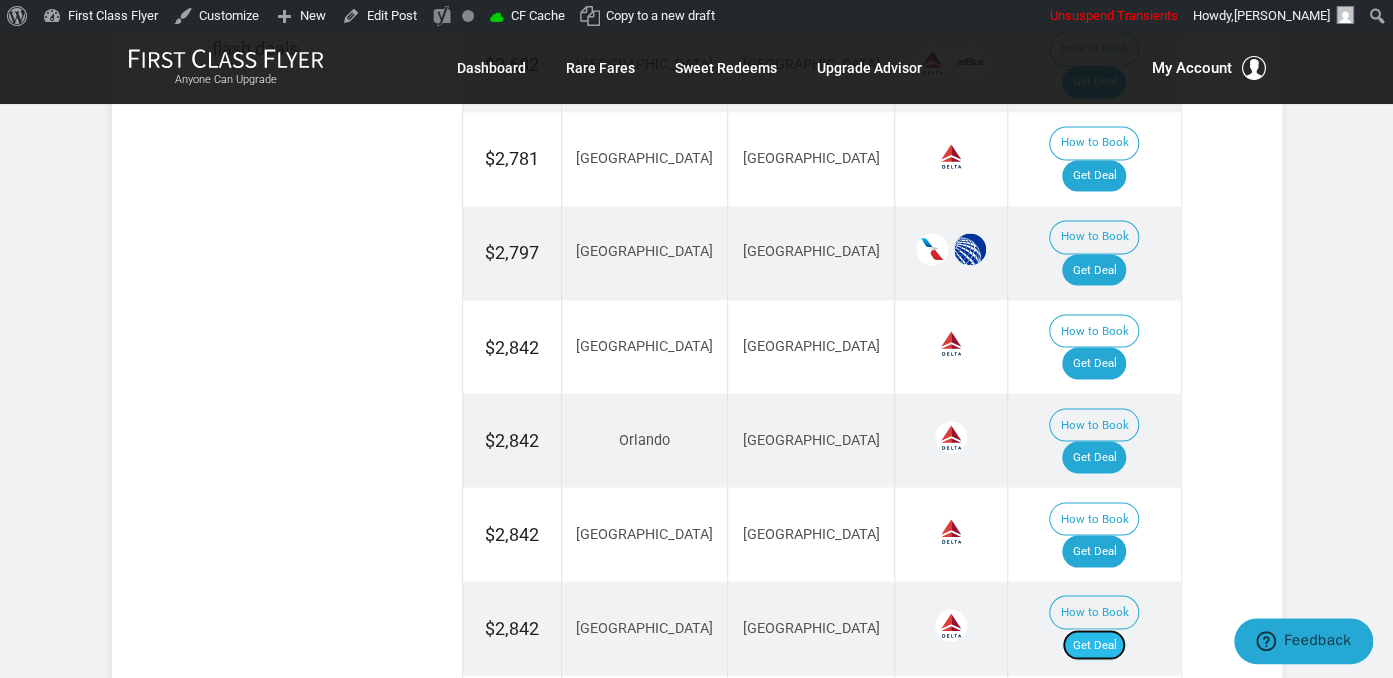 click on "Get Deal" at bounding box center [1094, 645] 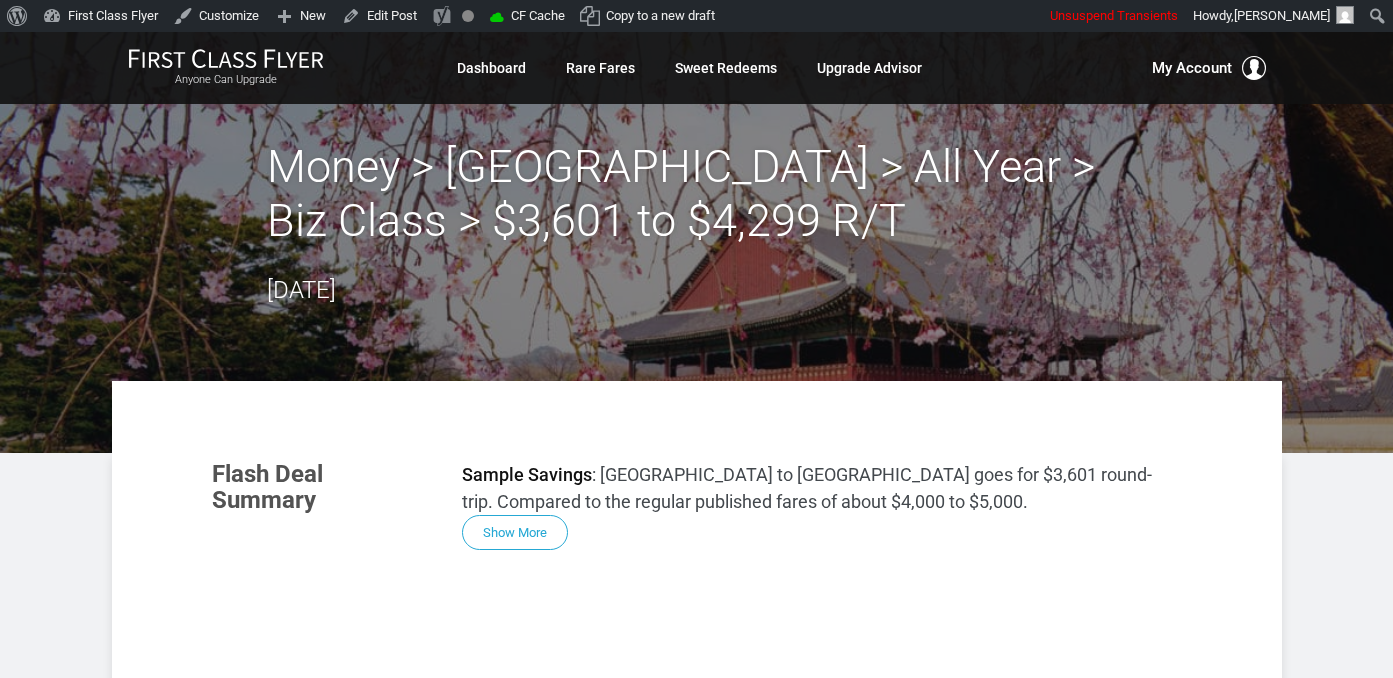 scroll, scrollTop: 528, scrollLeft: 0, axis: vertical 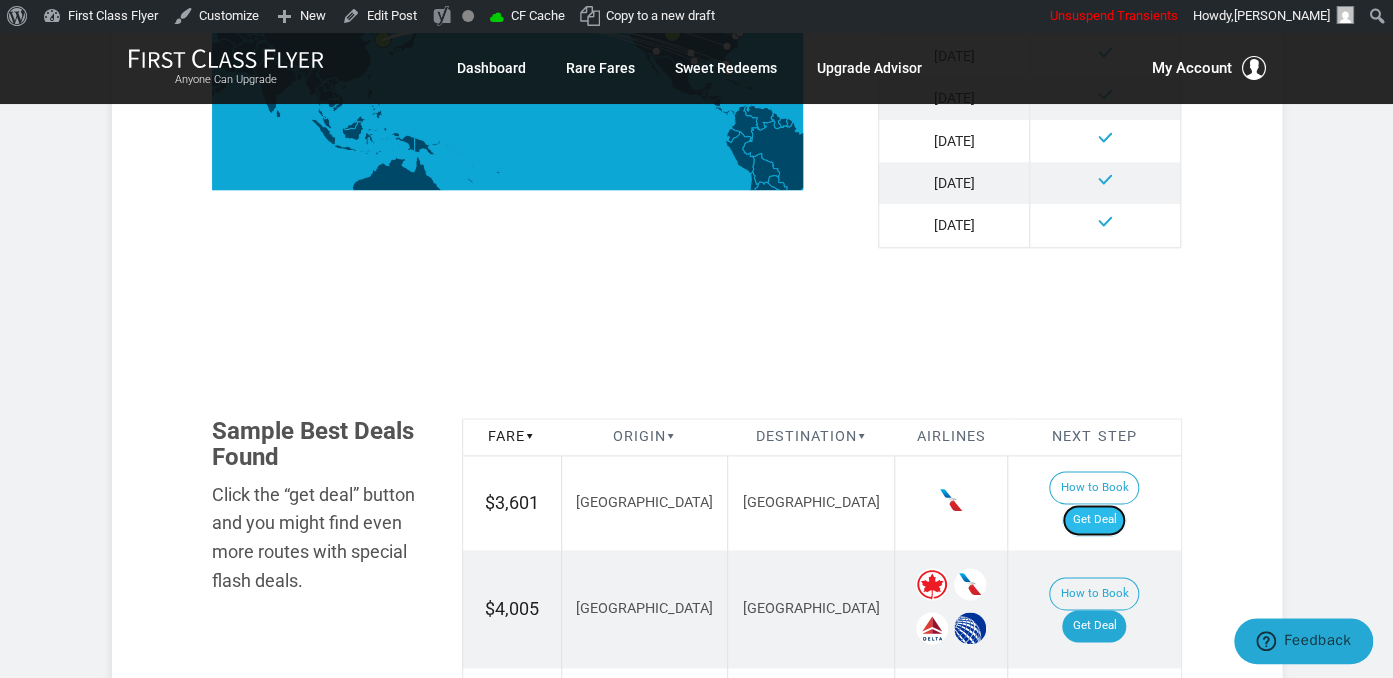 click on "Get Deal" at bounding box center (1094, 520) 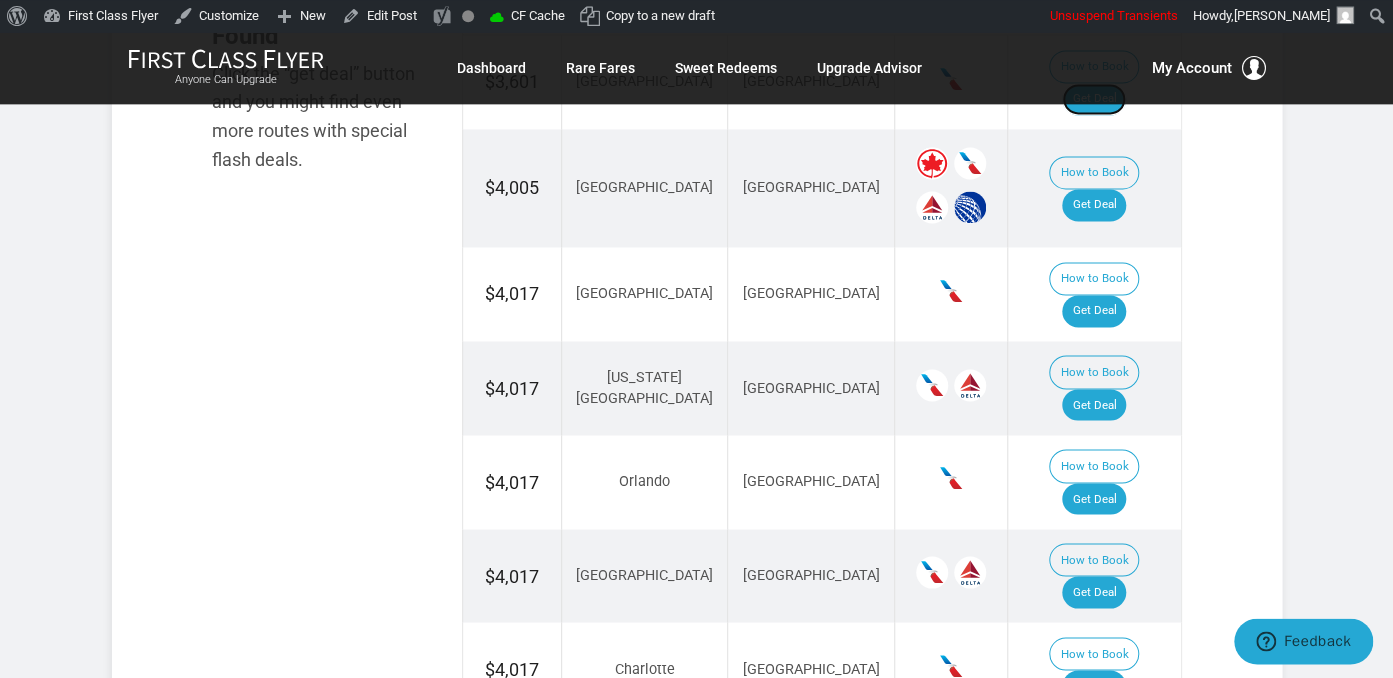 scroll, scrollTop: 1372, scrollLeft: 0, axis: vertical 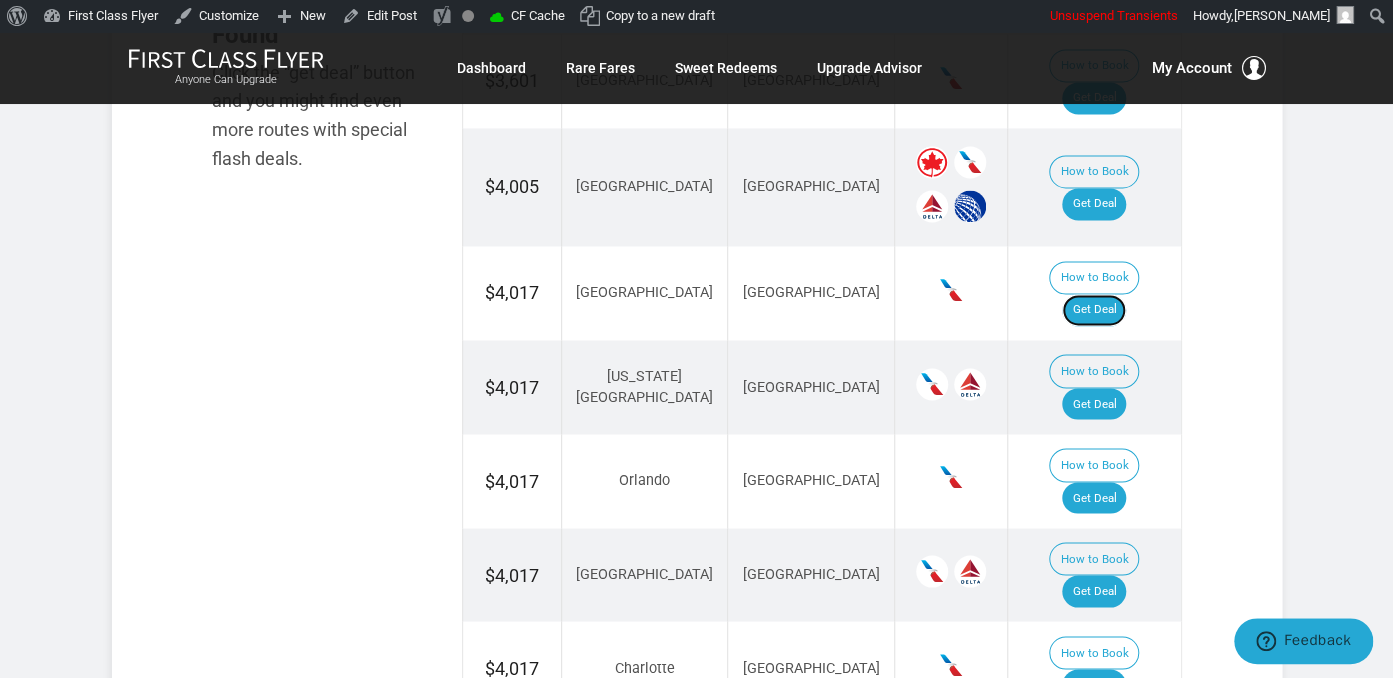 click on "Get Deal" at bounding box center [1094, 310] 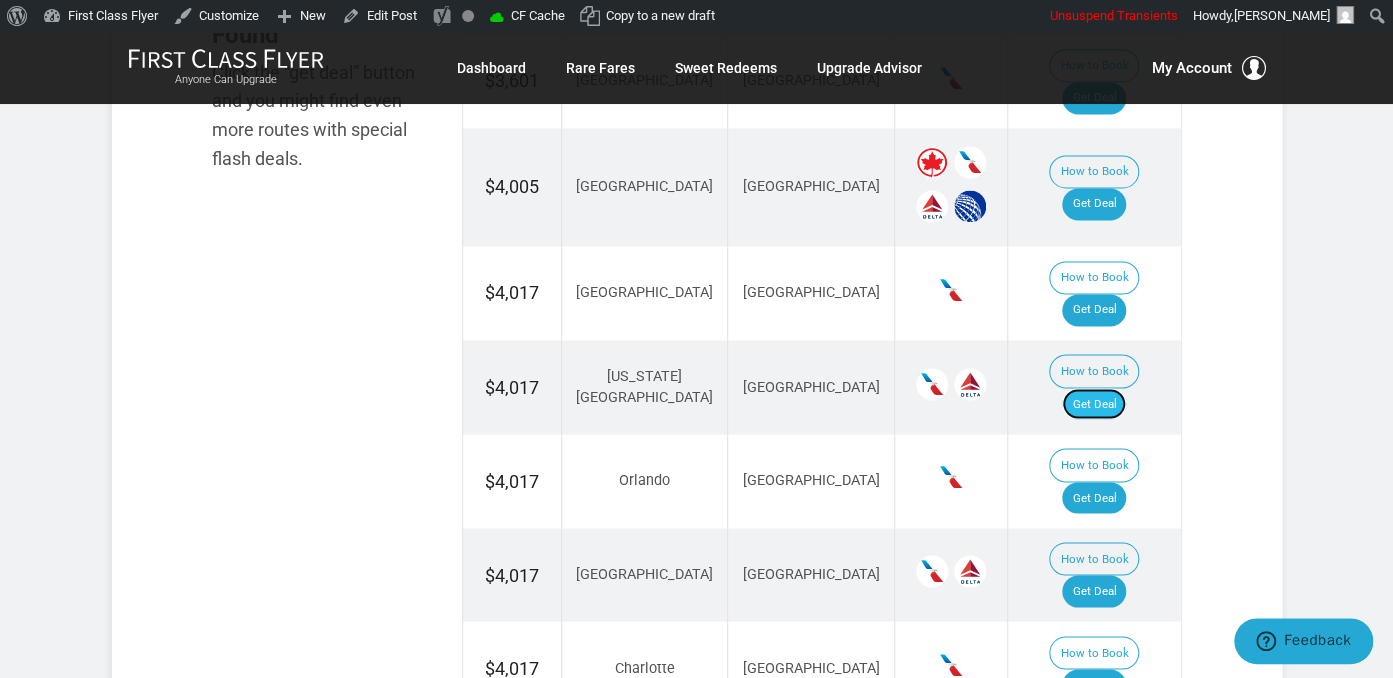 click on "Get Deal" at bounding box center (1094, 404) 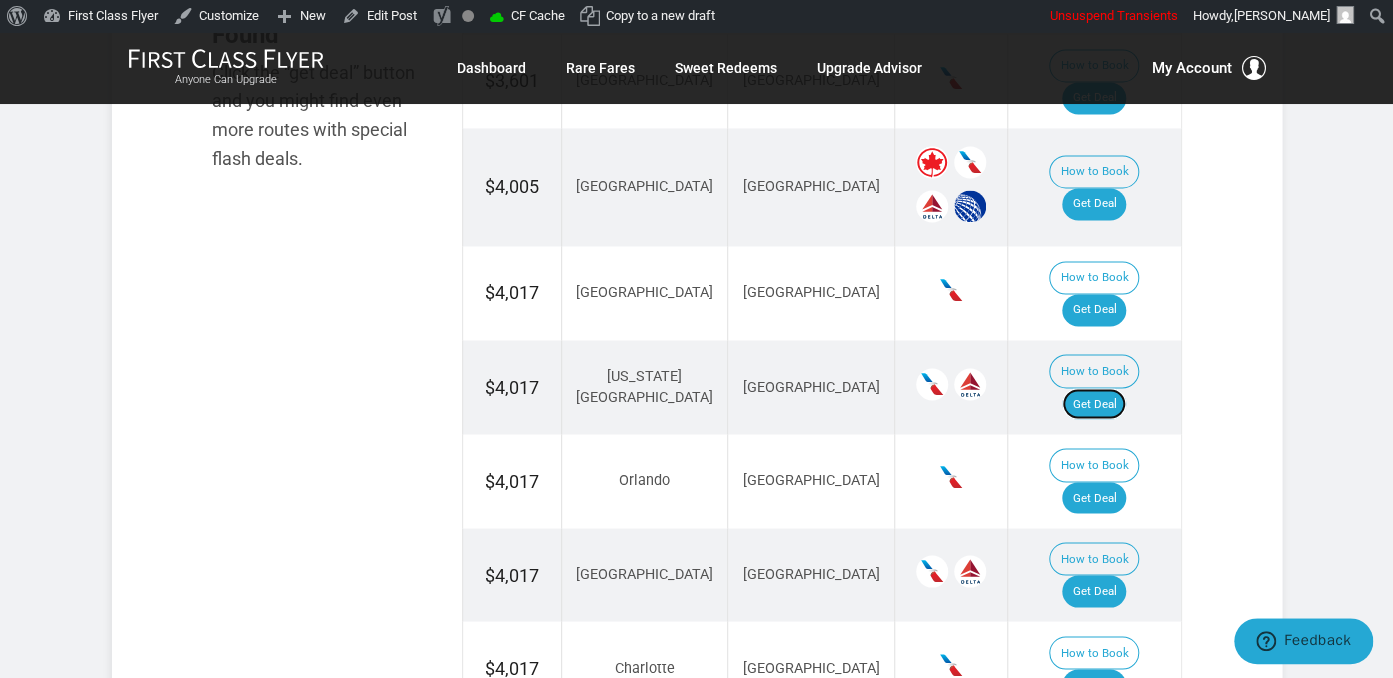scroll, scrollTop: 1478, scrollLeft: 0, axis: vertical 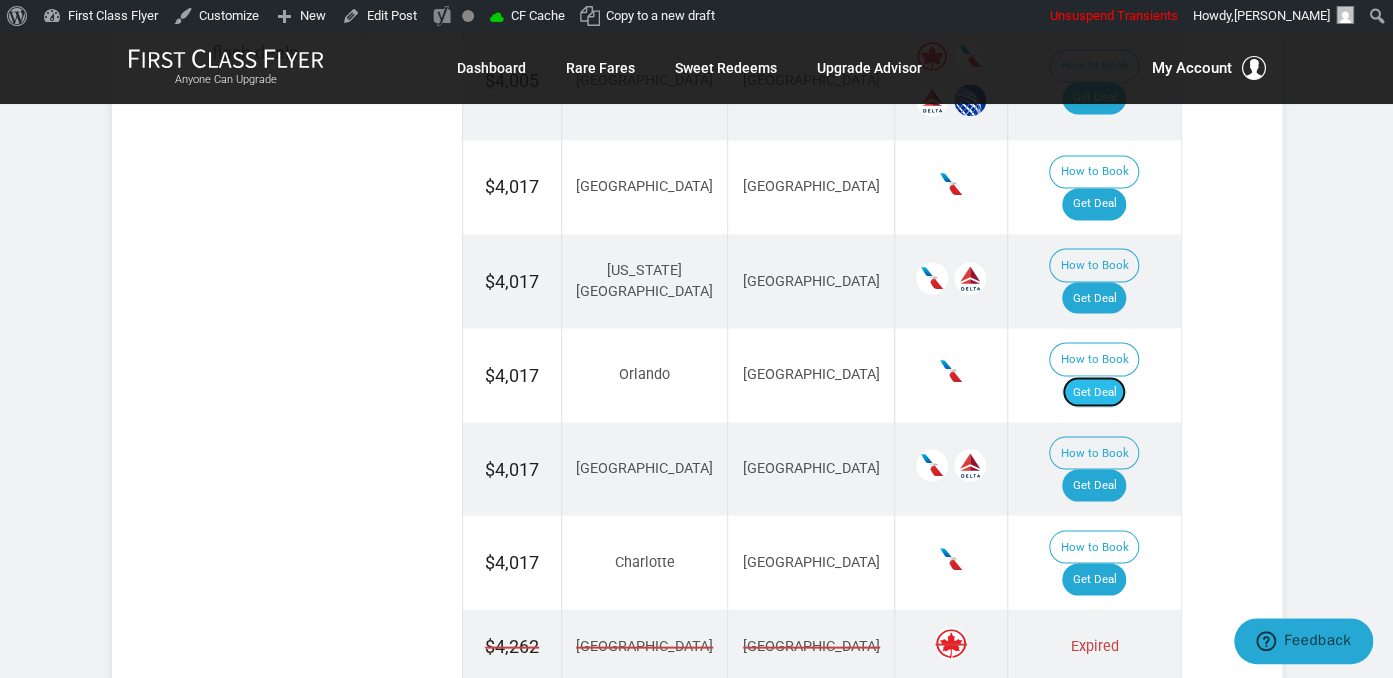 click on "Get Deal" at bounding box center [1094, 392] 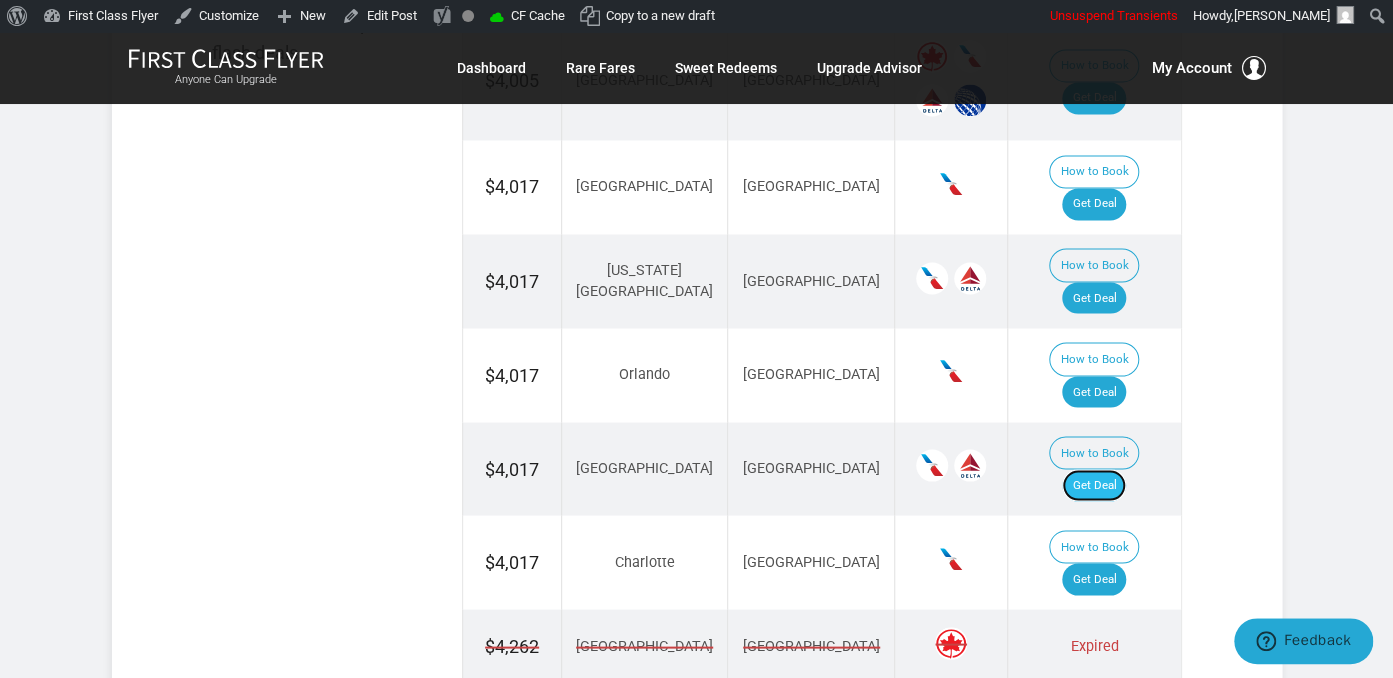 click on "Get Deal" at bounding box center (1094, 485) 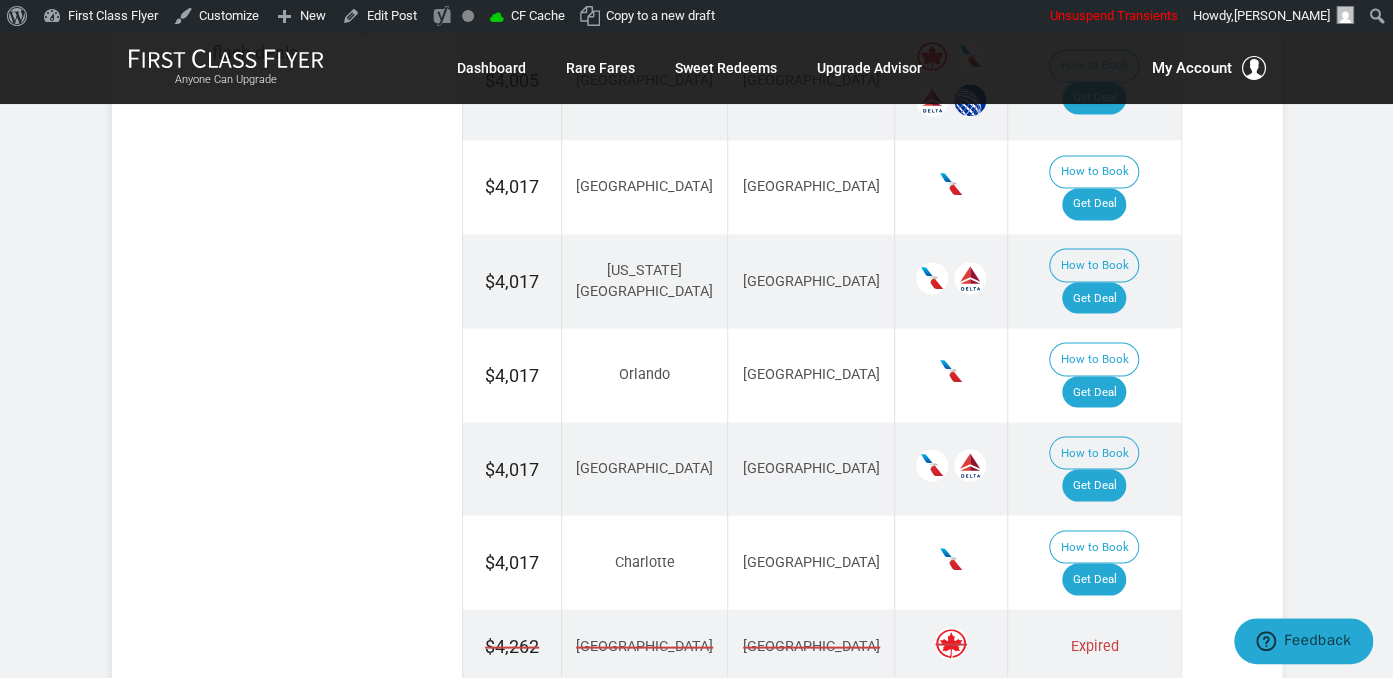 click on "How to Book   Get Deal" at bounding box center [1094, 562] 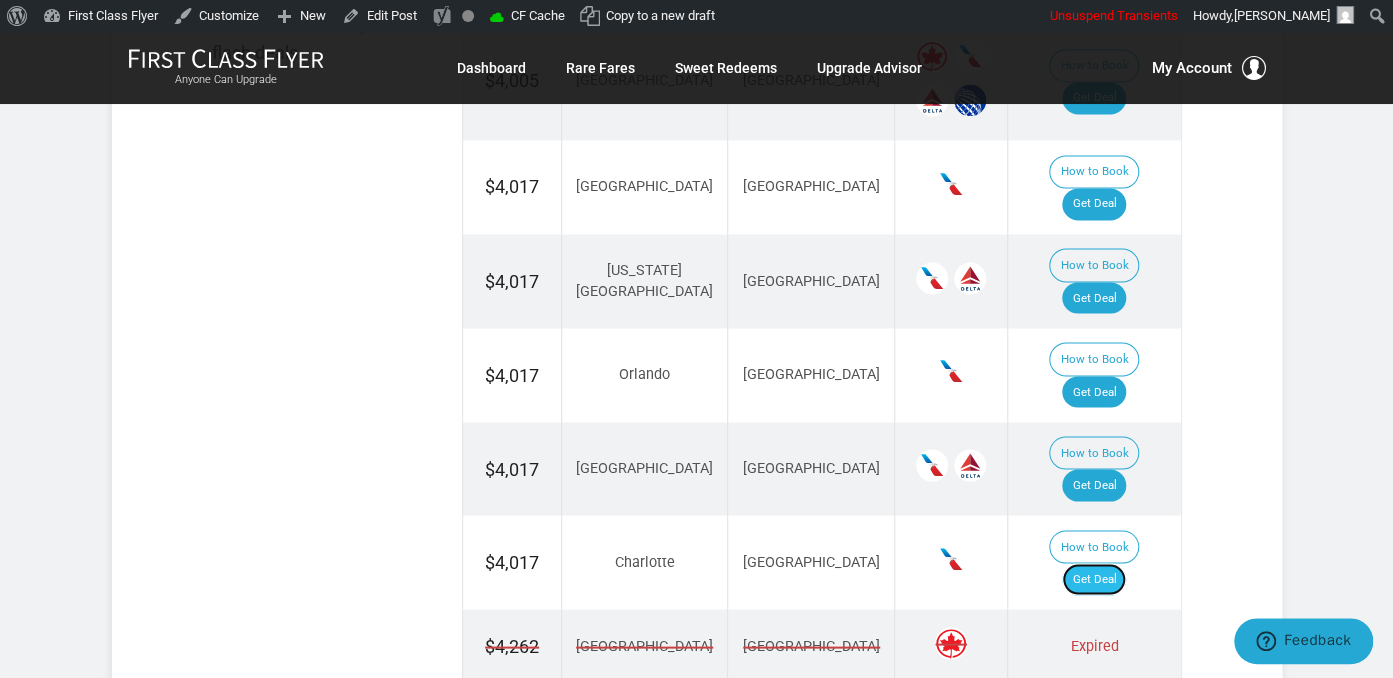 click on "Get Deal" at bounding box center [1094, 579] 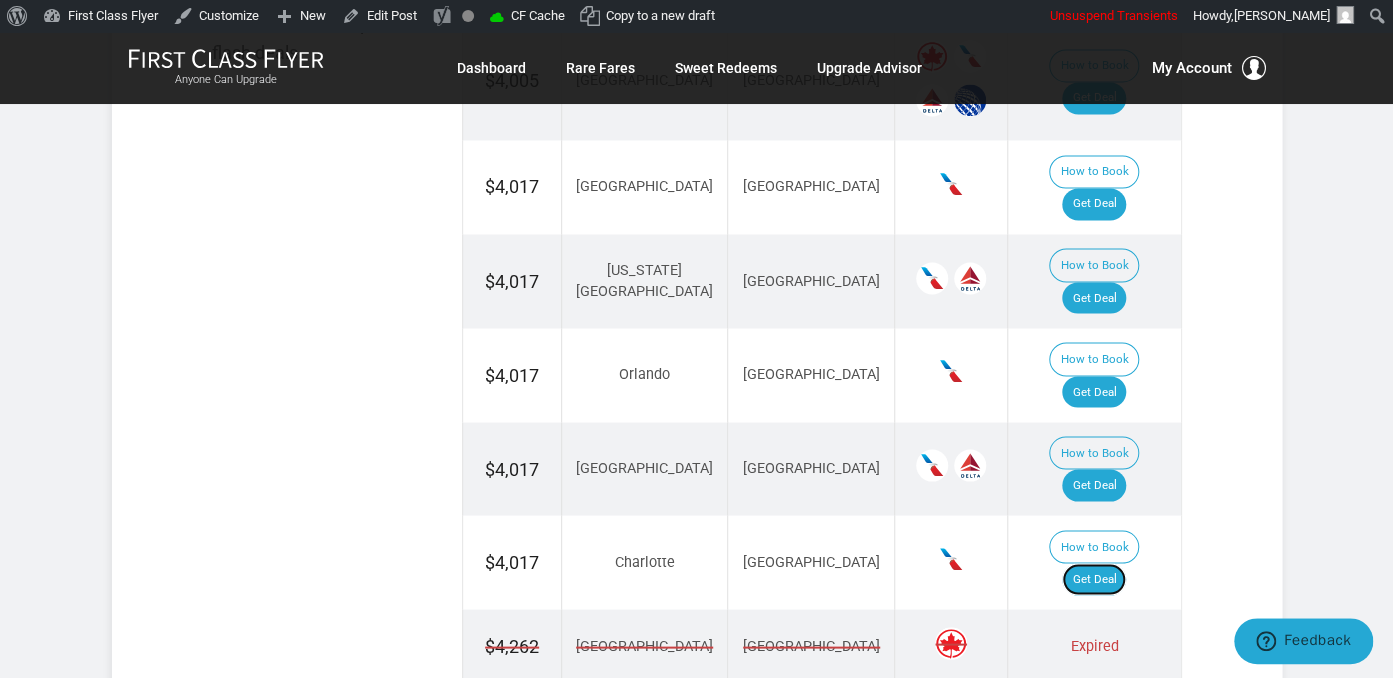 scroll, scrollTop: 1795, scrollLeft: 0, axis: vertical 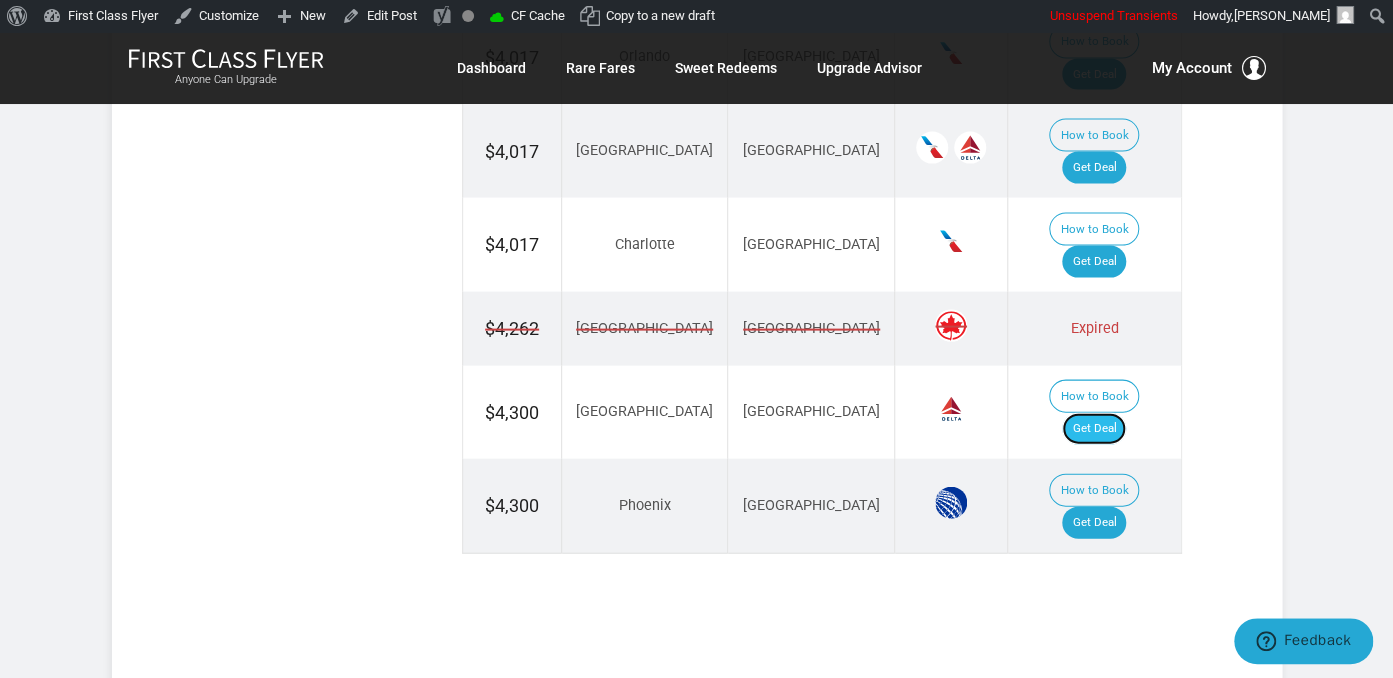 click on "Get Deal" at bounding box center [1094, 429] 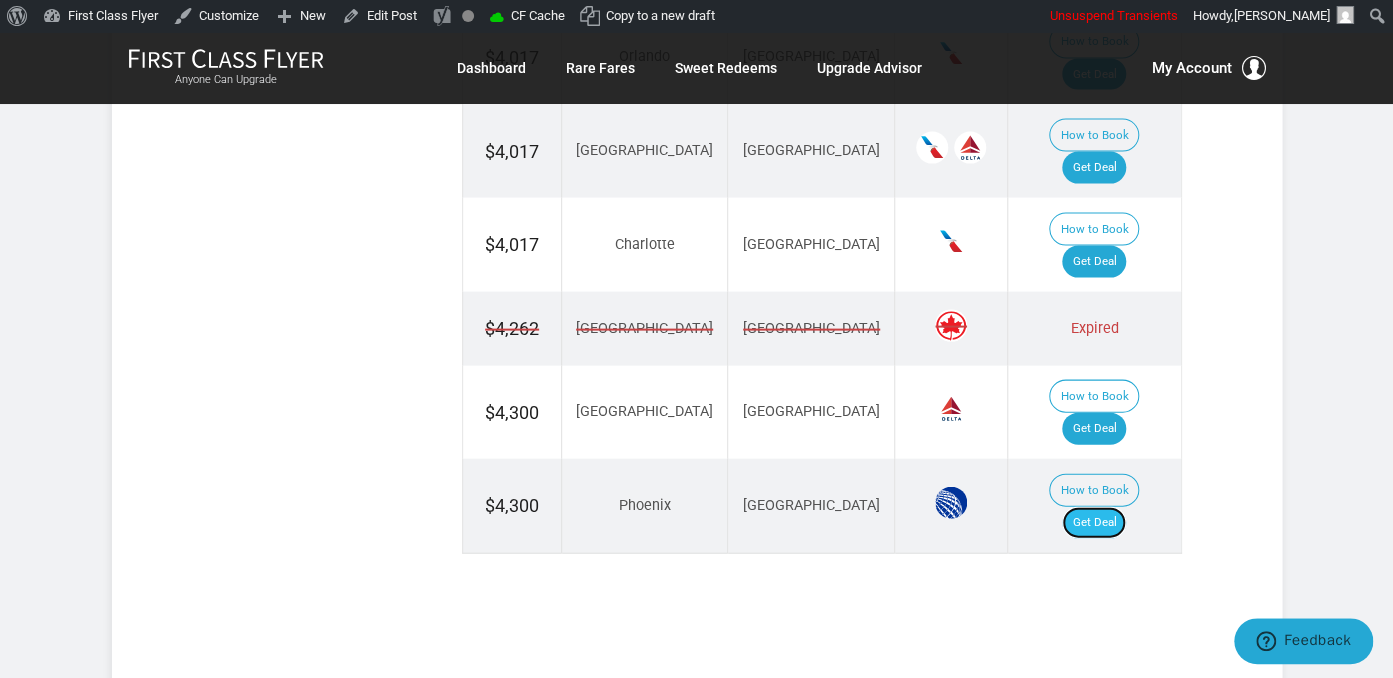 click on "Get Deal" at bounding box center (1094, 523) 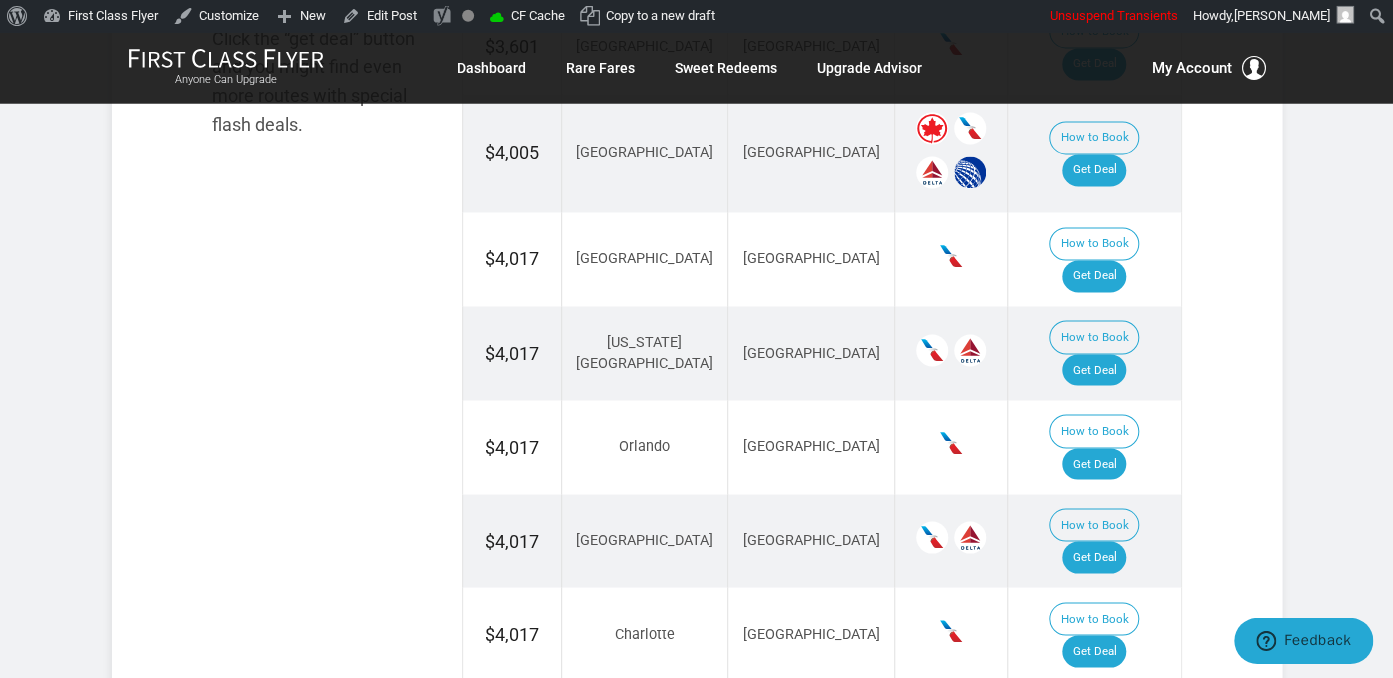 scroll, scrollTop: 1372, scrollLeft: 0, axis: vertical 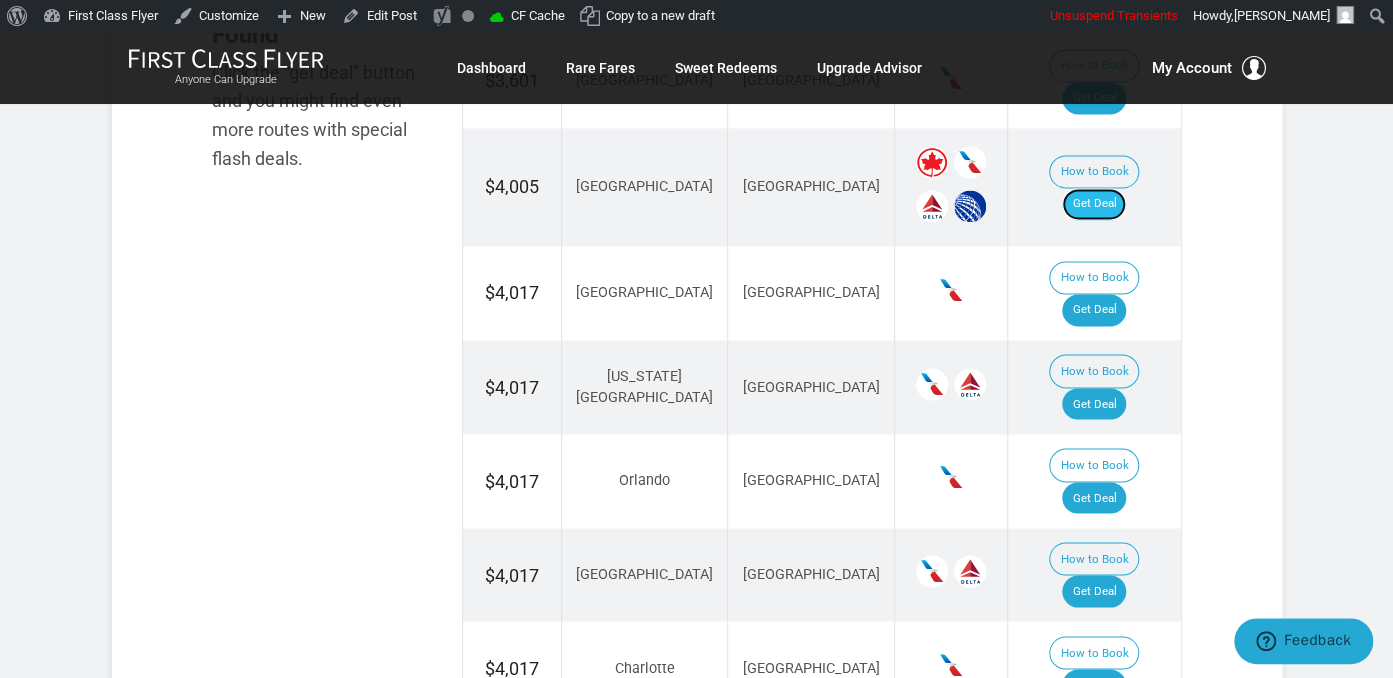 click on "Get Deal" at bounding box center (1094, 204) 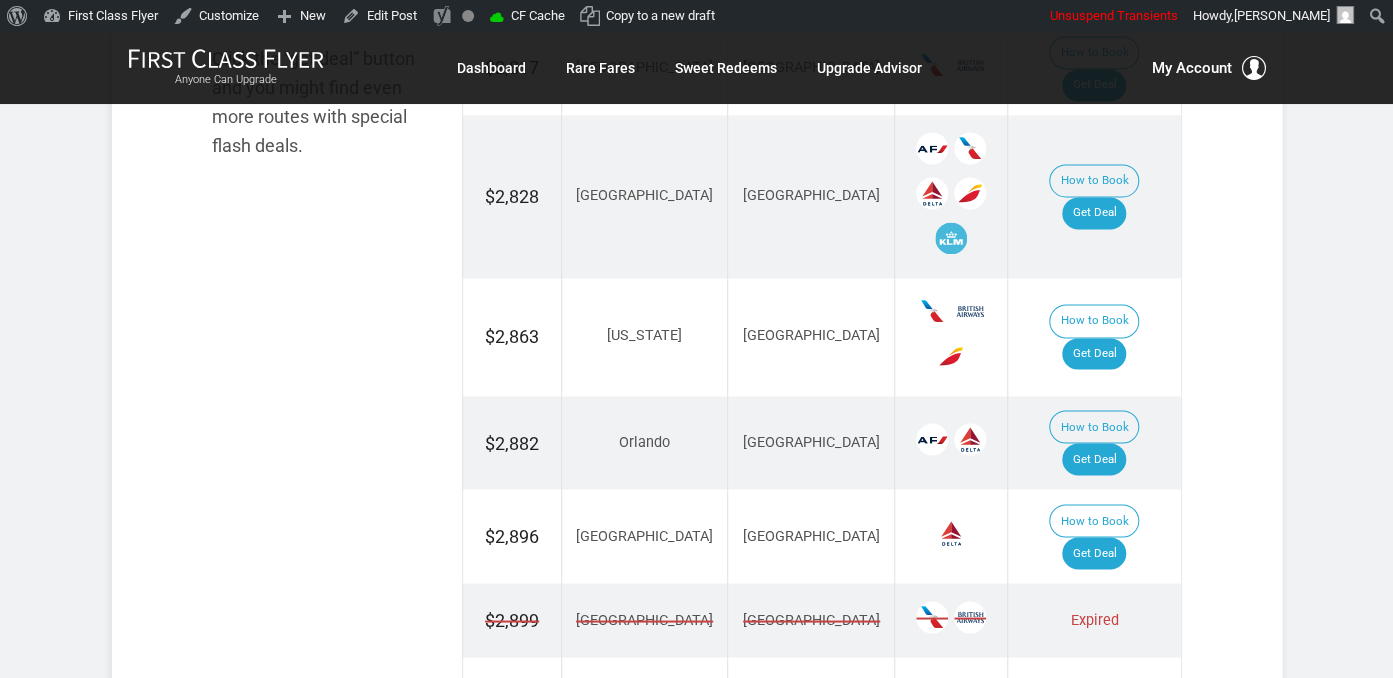 scroll, scrollTop: 1490, scrollLeft: 0, axis: vertical 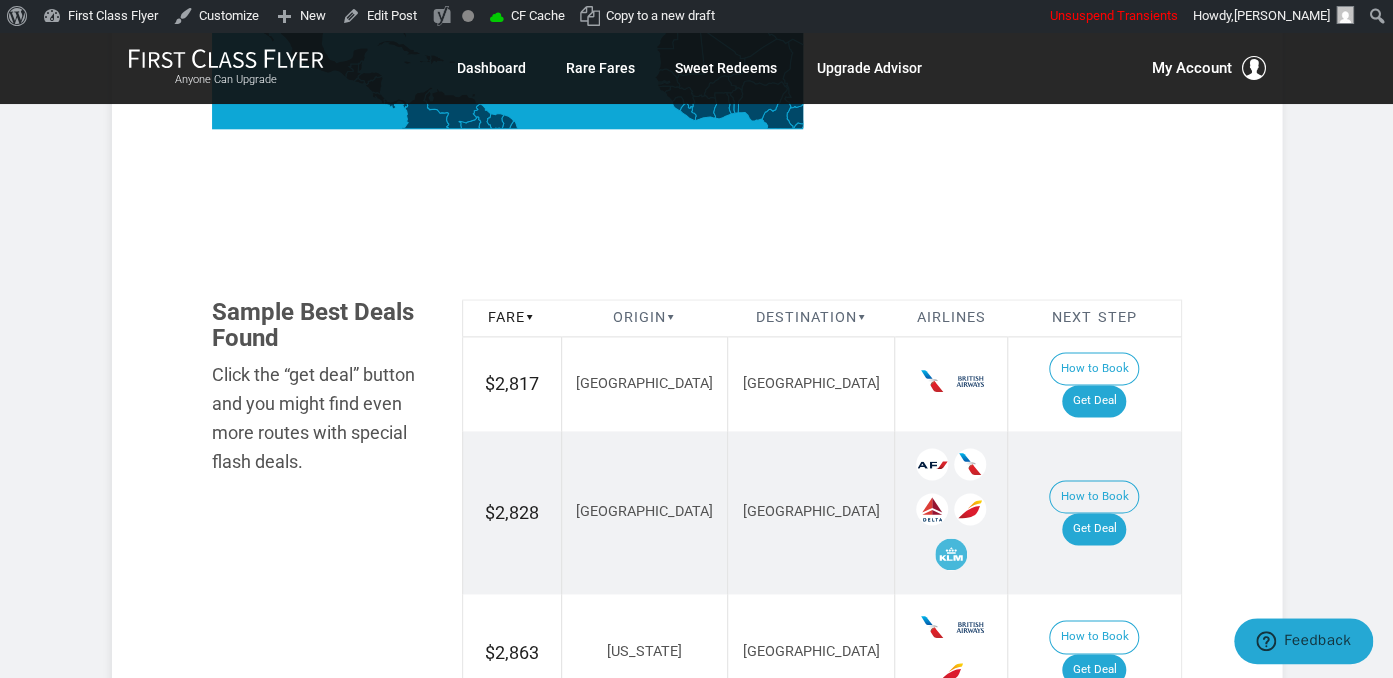 click on "How to Book   Get Deal" at bounding box center (1094, 384) 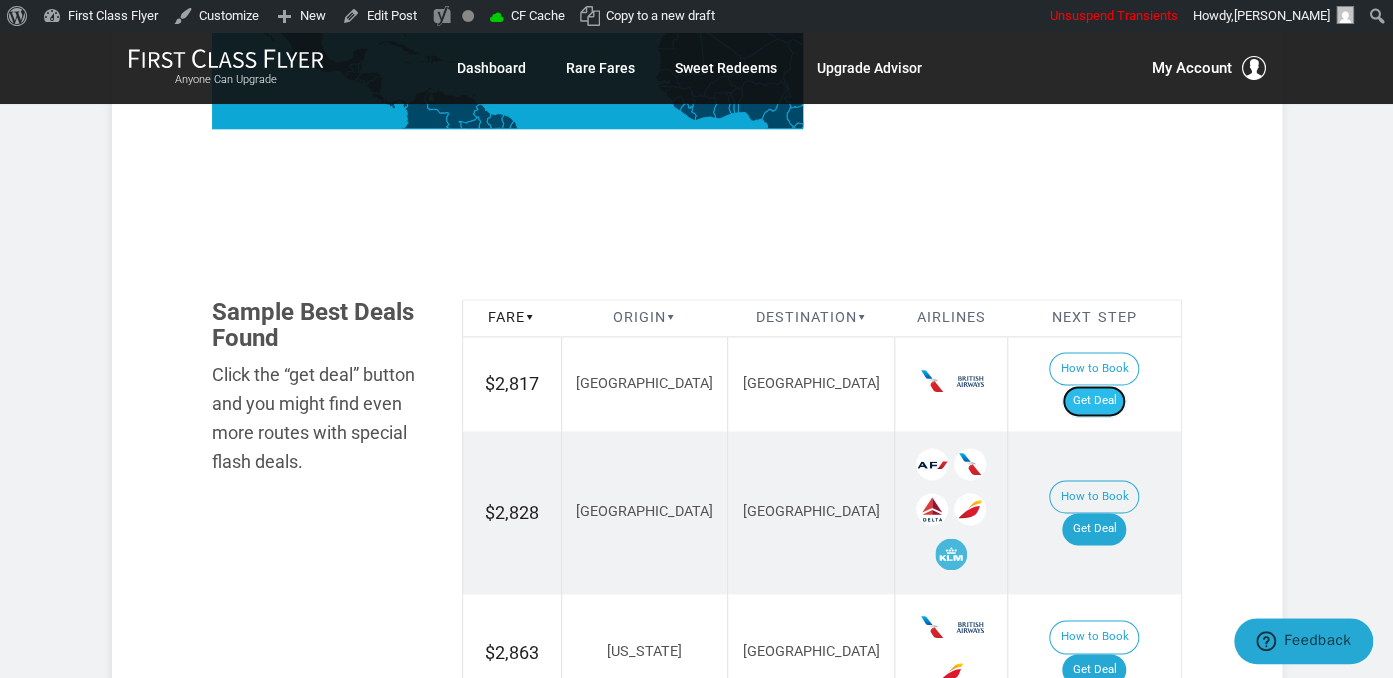 click on "Get Deal" at bounding box center [1094, 401] 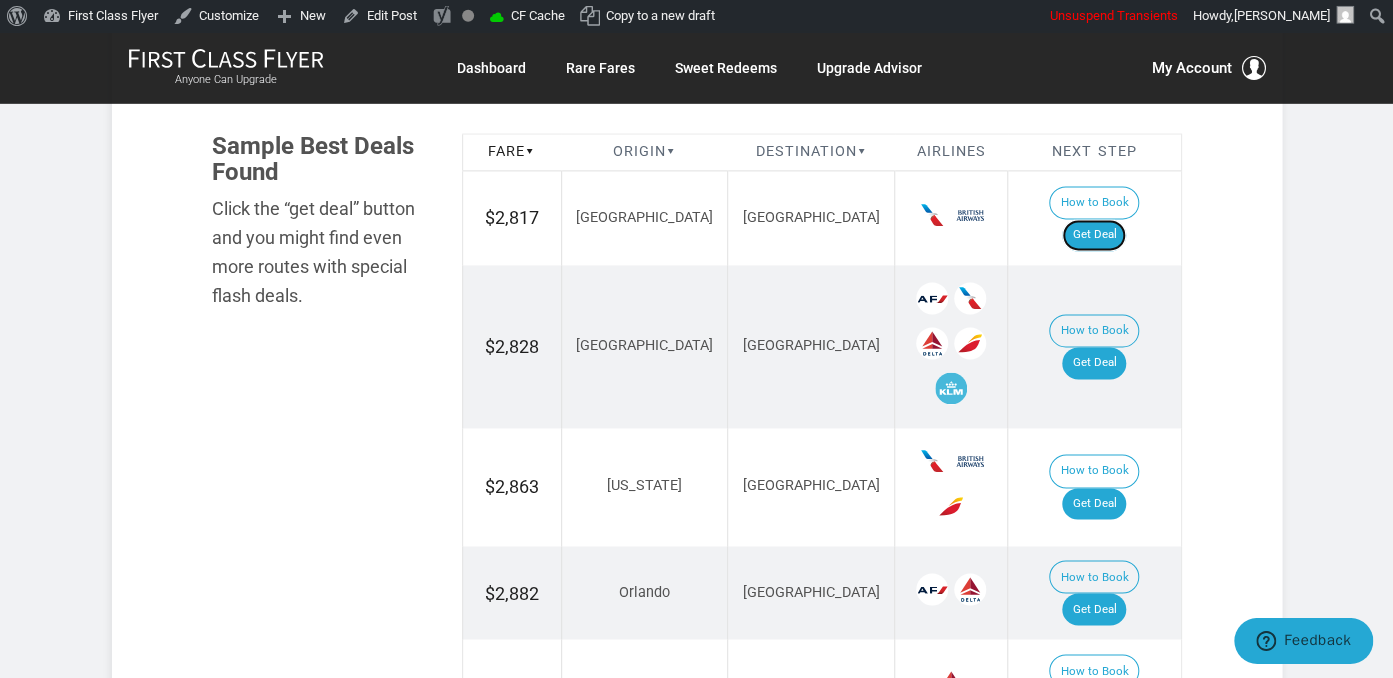scroll, scrollTop: 1222, scrollLeft: 0, axis: vertical 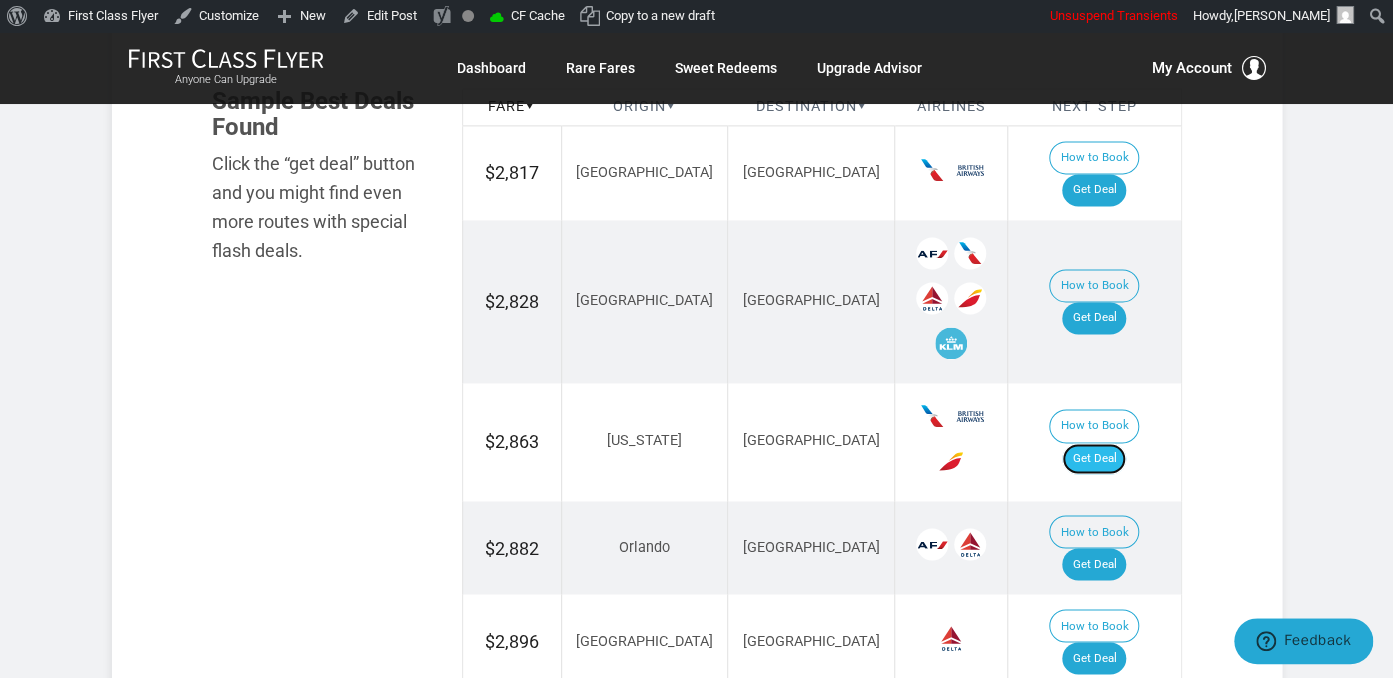 click on "Get Deal" at bounding box center (1094, 459) 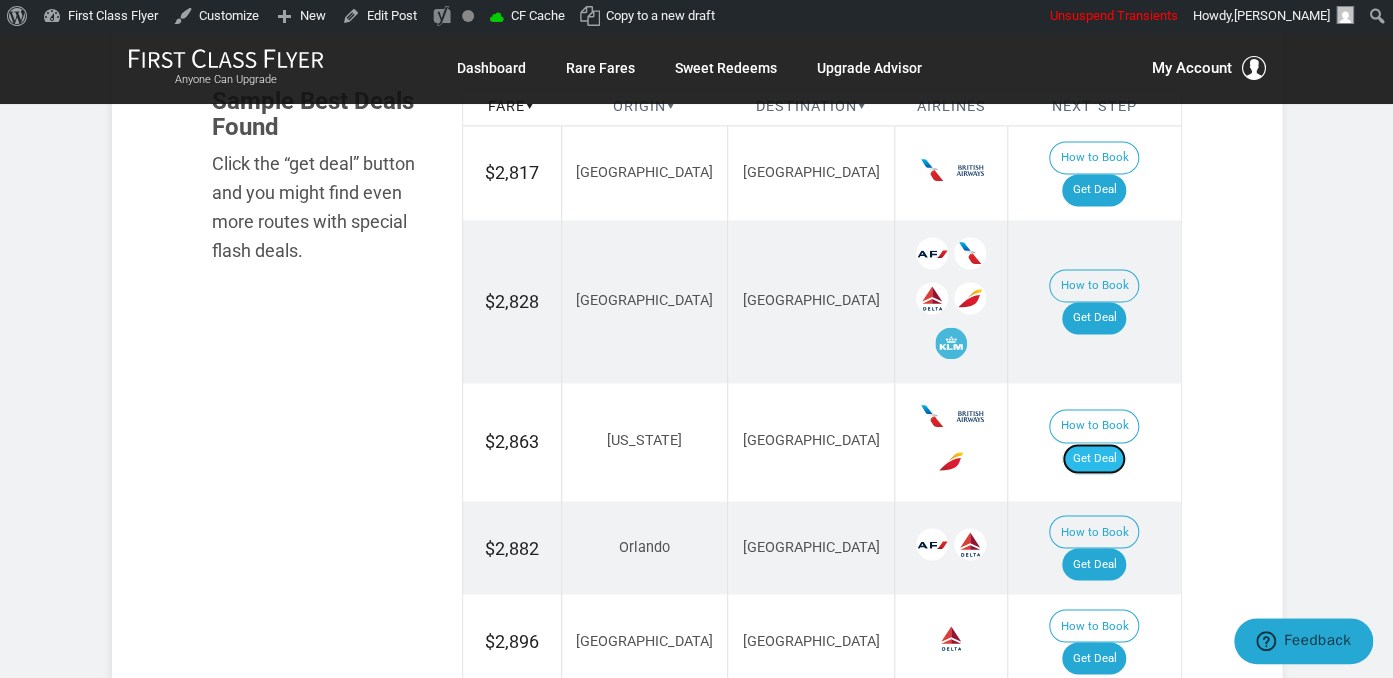 click on "Get Deal" at bounding box center (1094, 459) 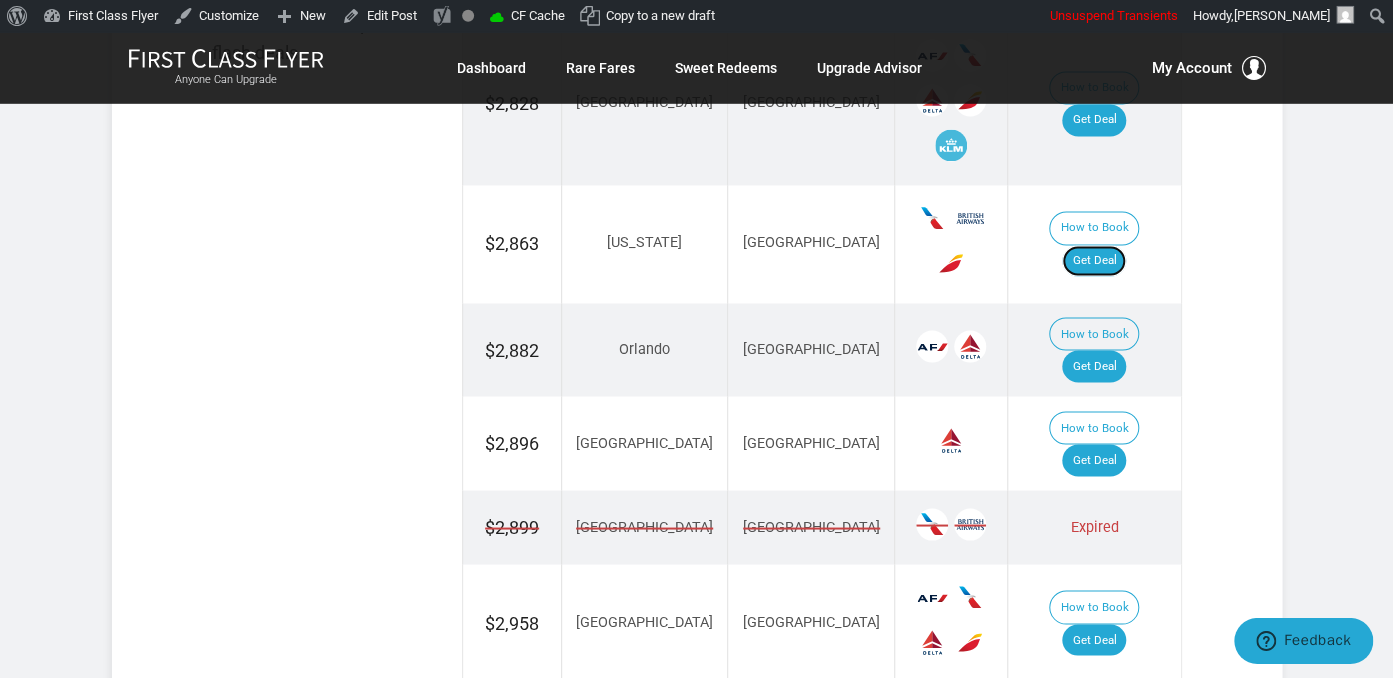 scroll, scrollTop: 1222, scrollLeft: 0, axis: vertical 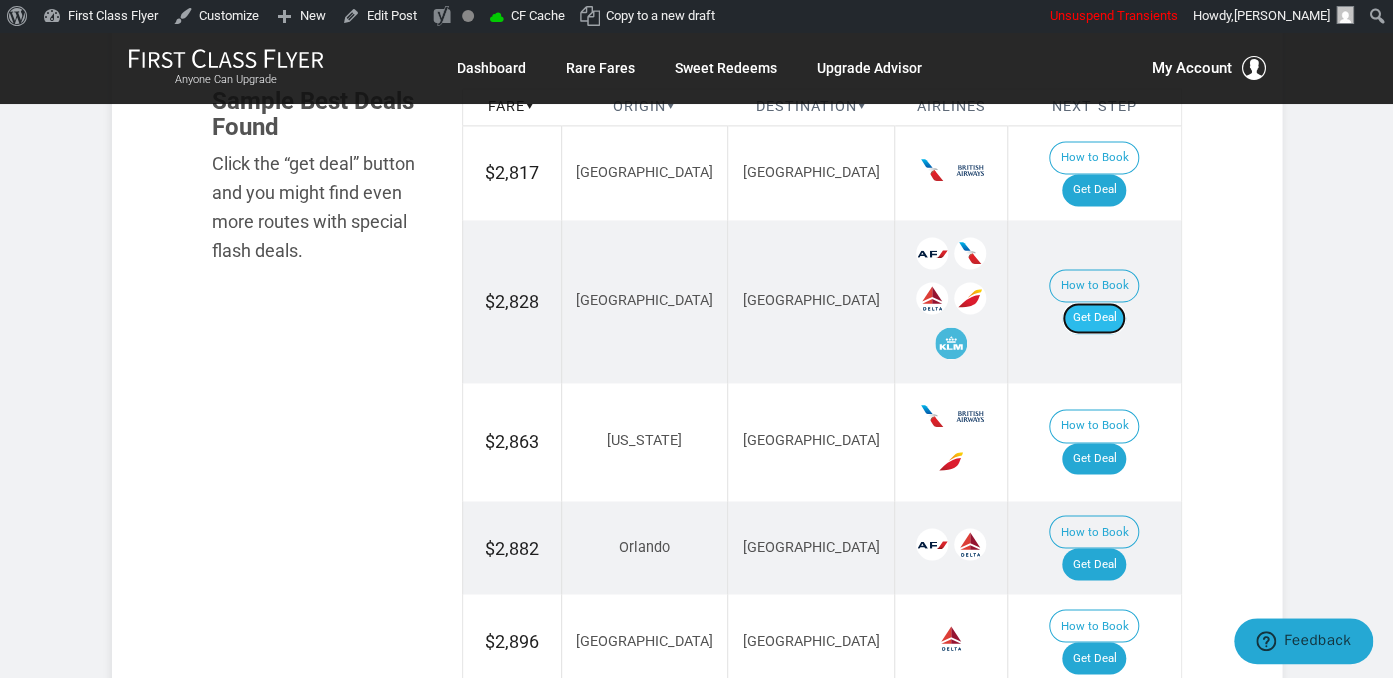 click on "Get Deal" at bounding box center [1094, 318] 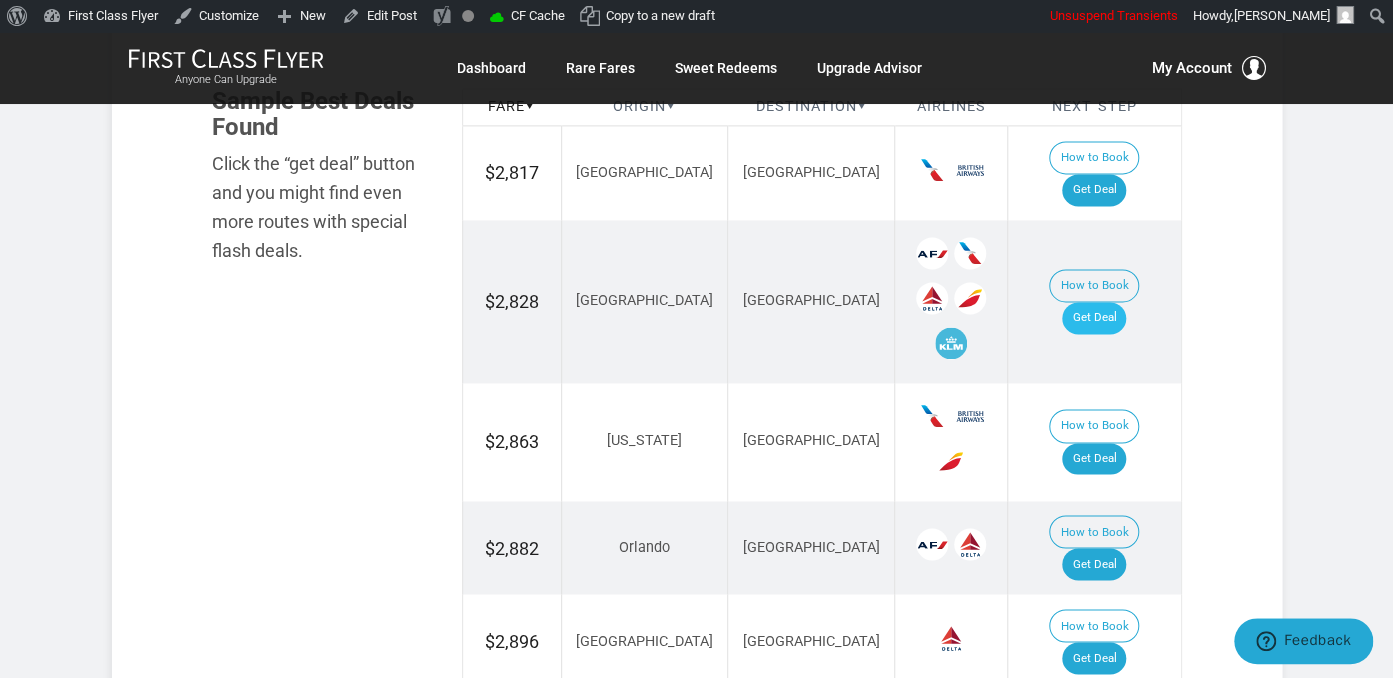 scroll, scrollTop: 1164, scrollLeft: 0, axis: vertical 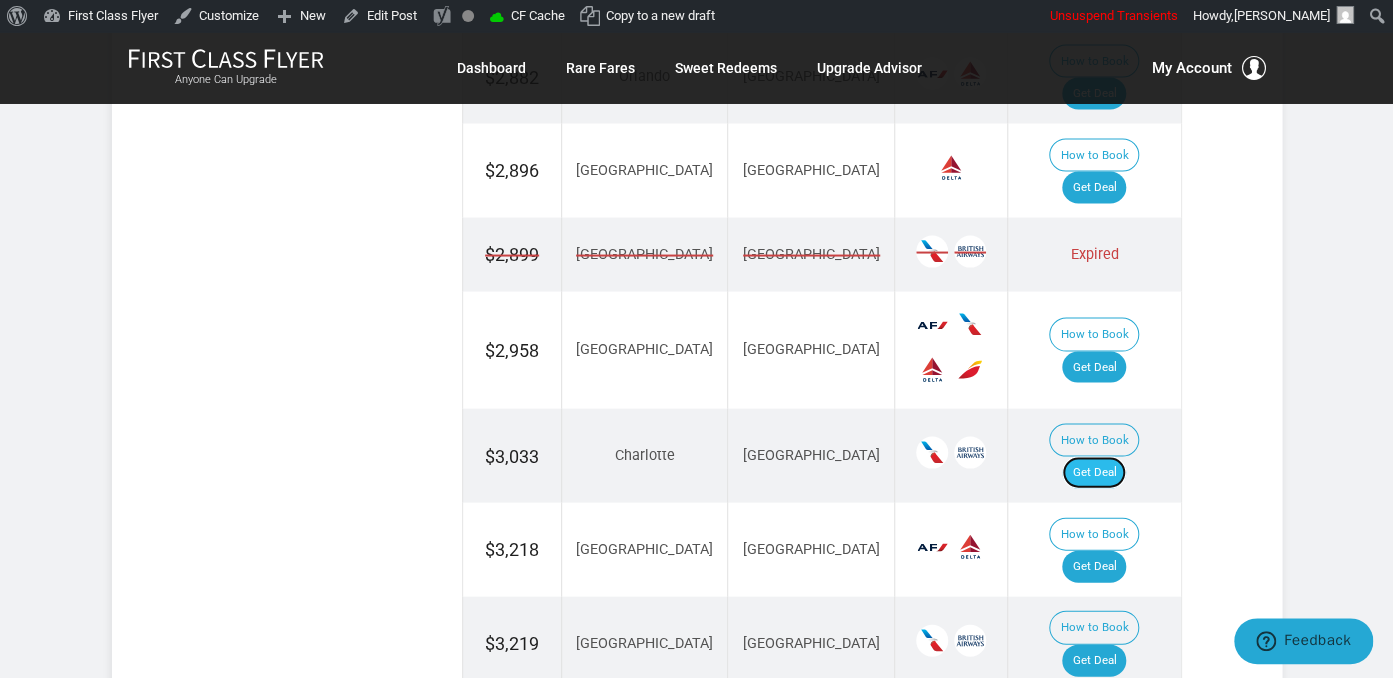 click on "Get Deal" at bounding box center (1094, 473) 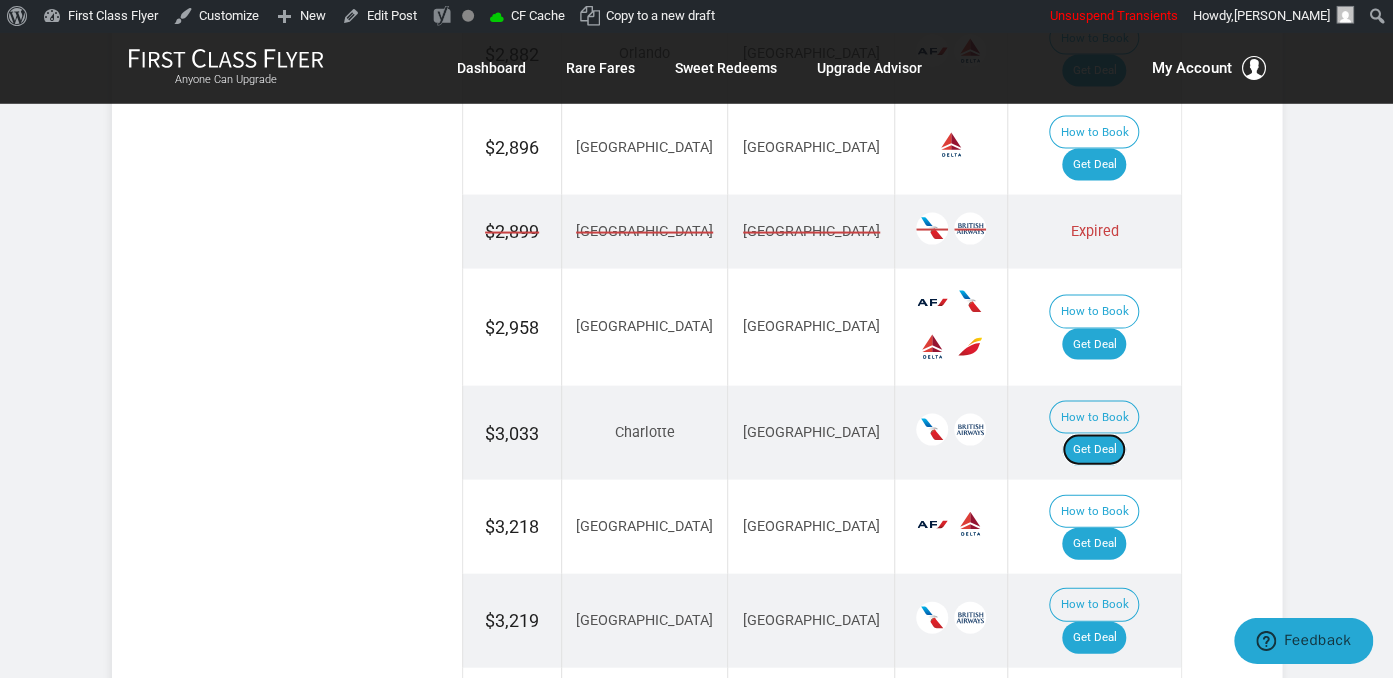 scroll, scrollTop: 1692, scrollLeft: 0, axis: vertical 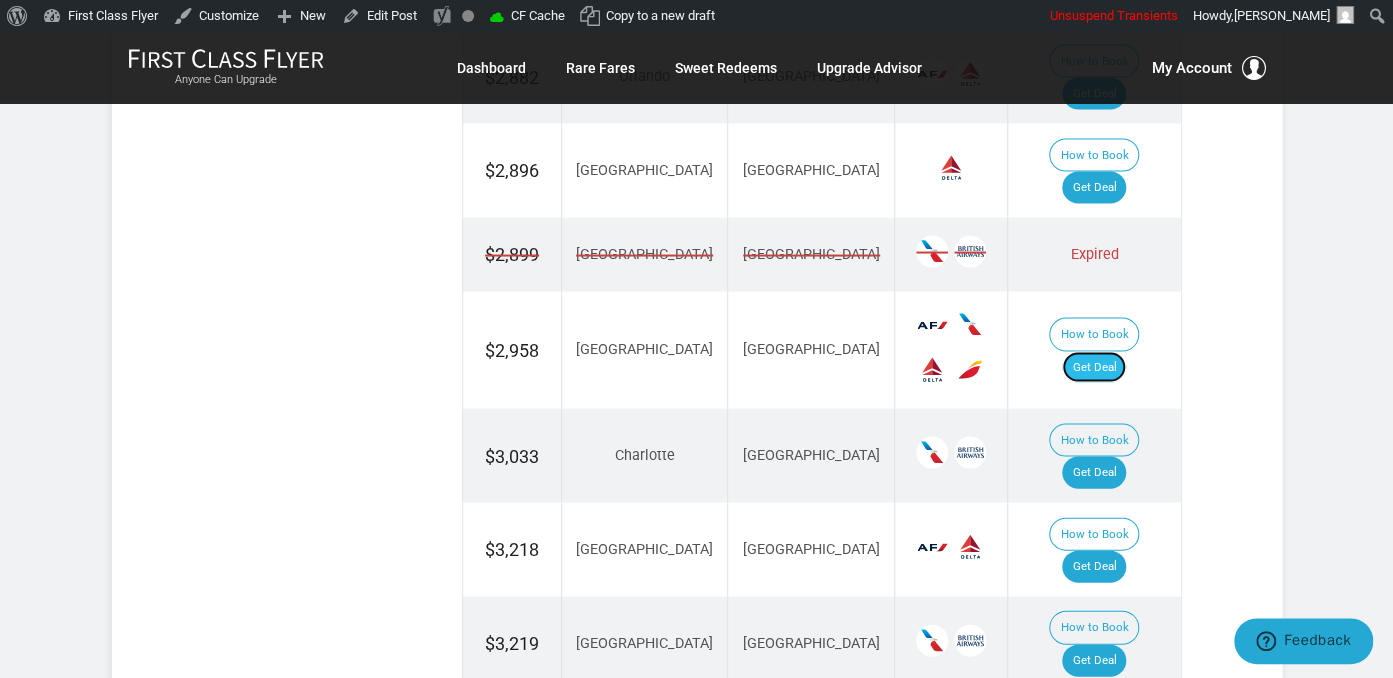 click on "Get Deal" at bounding box center [1094, 368] 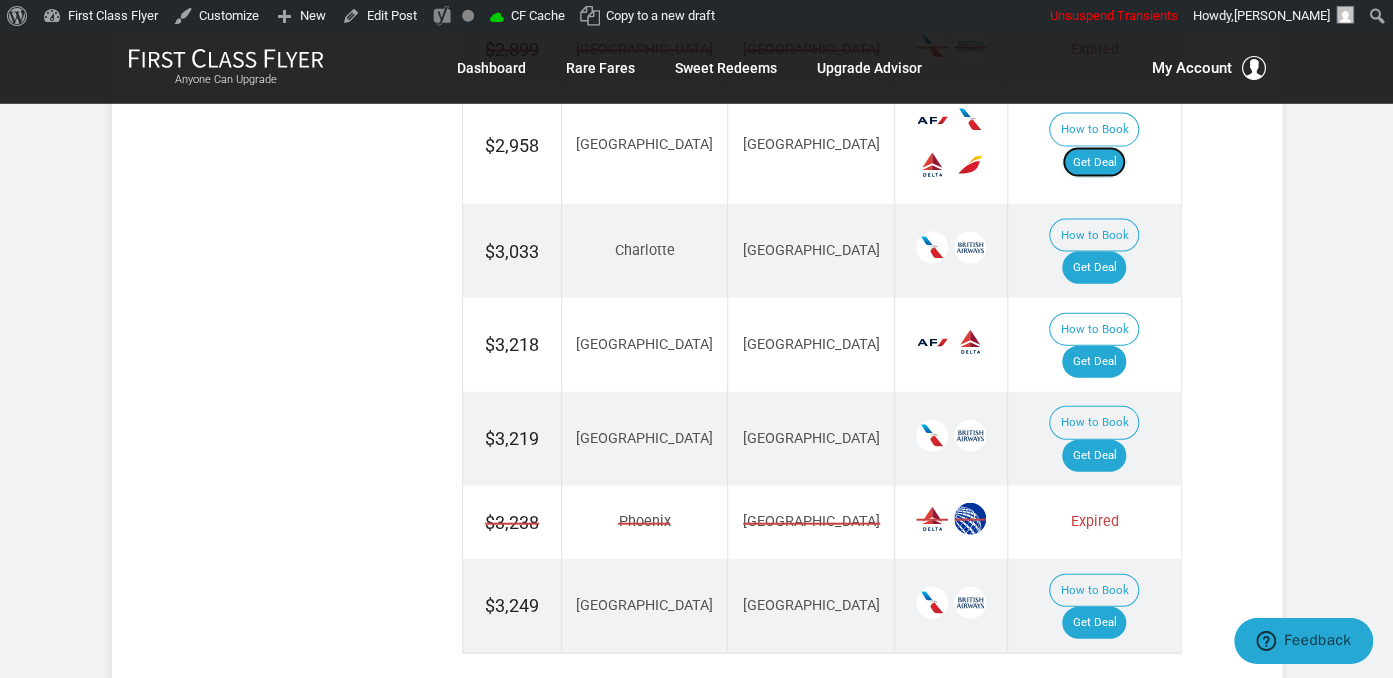 scroll, scrollTop: 1903, scrollLeft: 0, axis: vertical 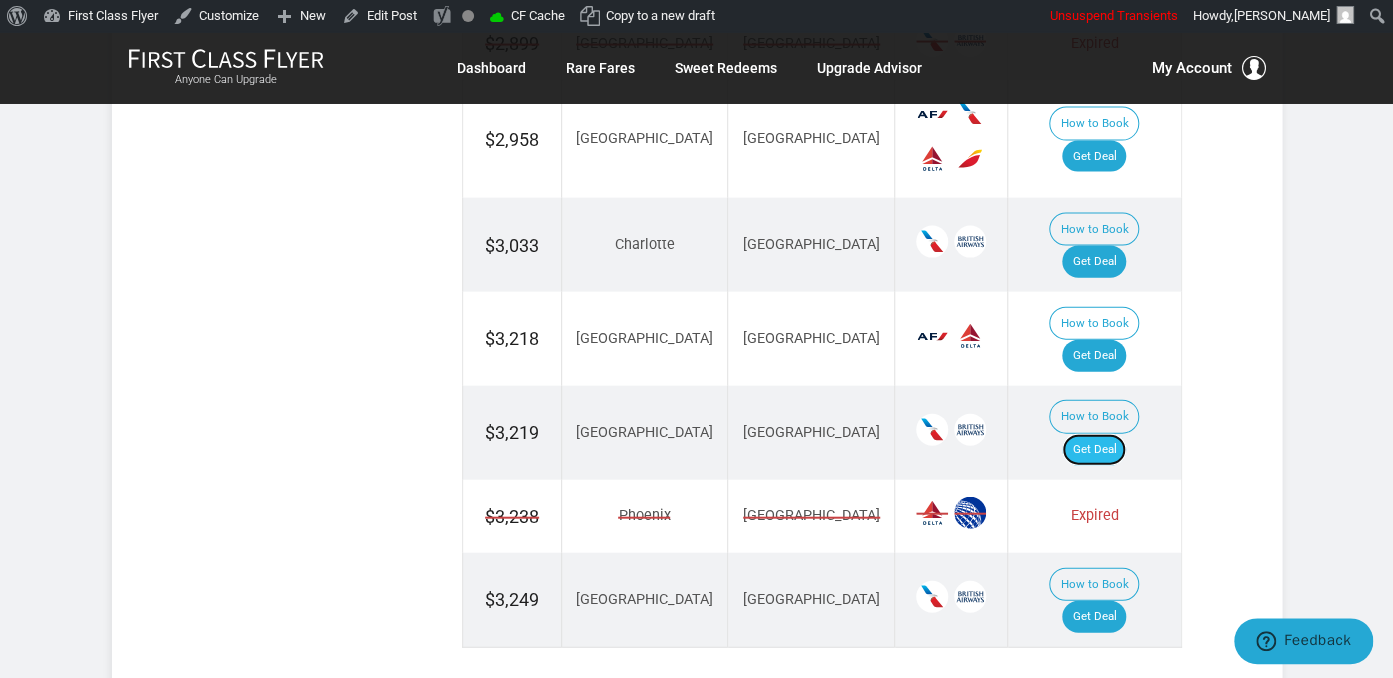 click on "Get Deal" at bounding box center [1094, 450] 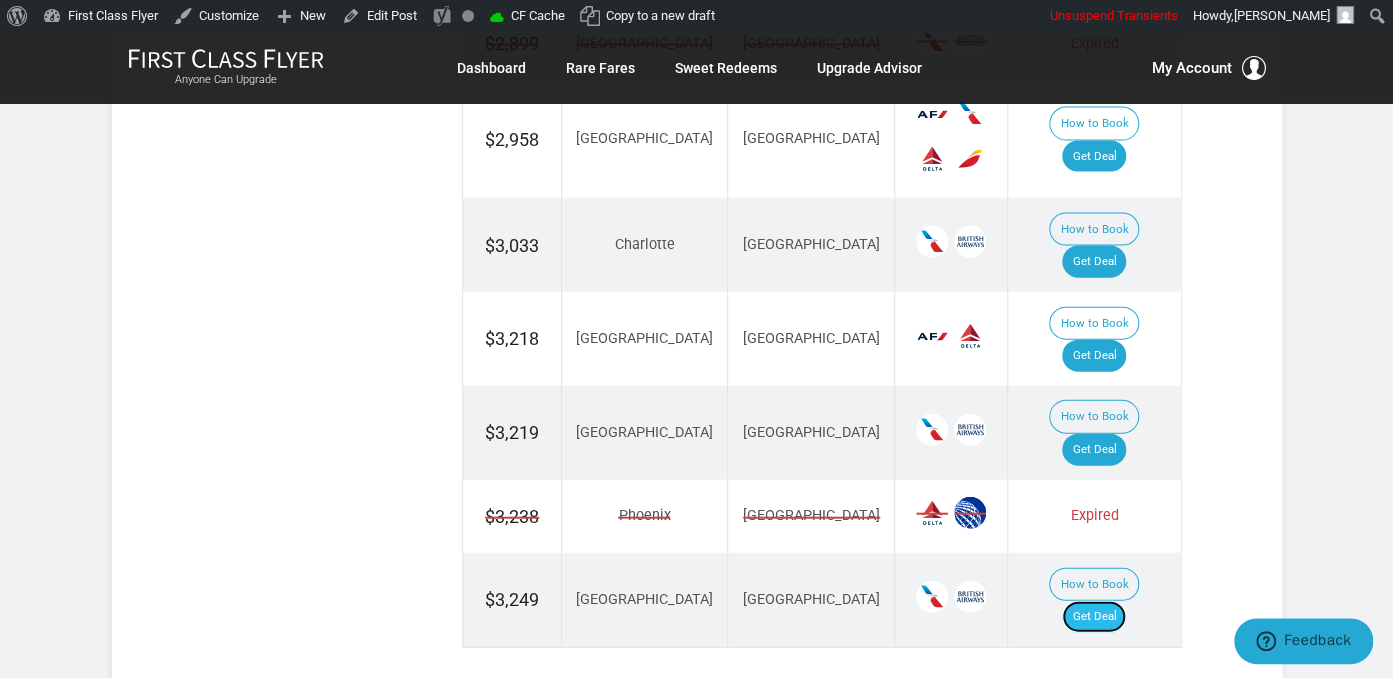 click on "Get Deal" at bounding box center [1094, 617] 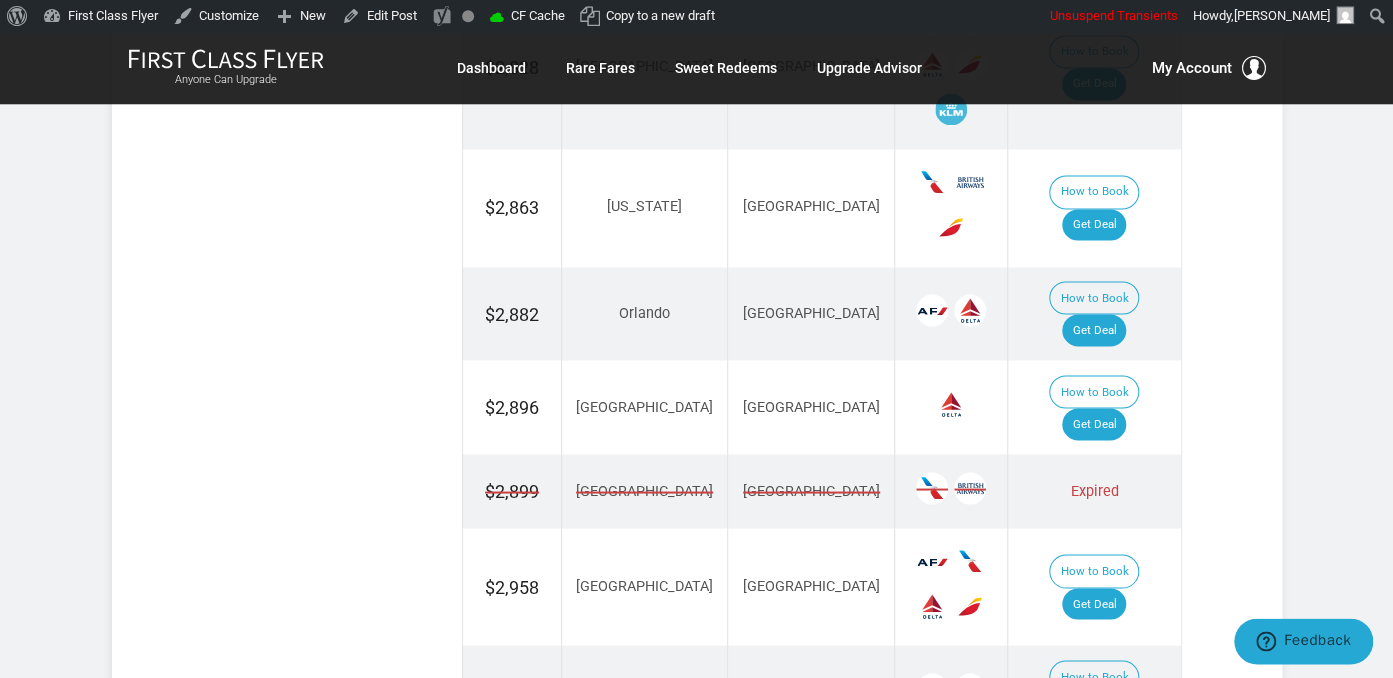 scroll, scrollTop: 1375, scrollLeft: 0, axis: vertical 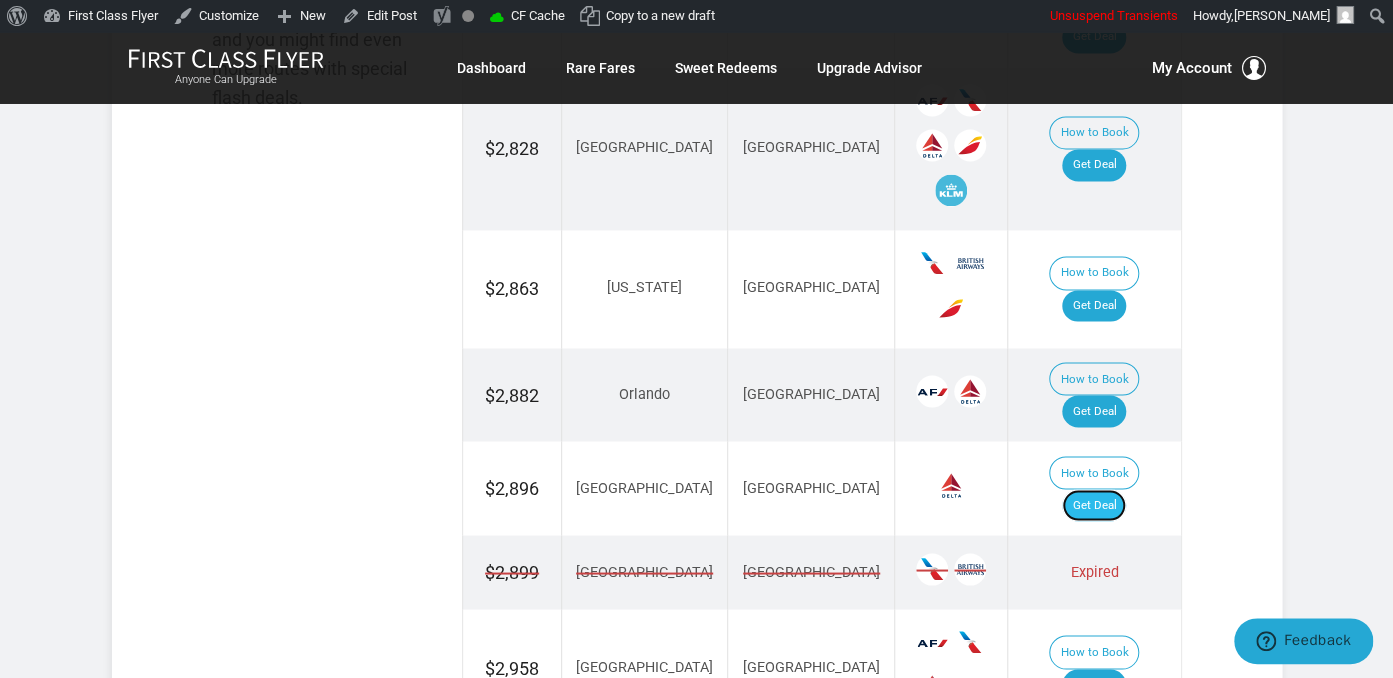click on "Get Deal" at bounding box center (1094, 505) 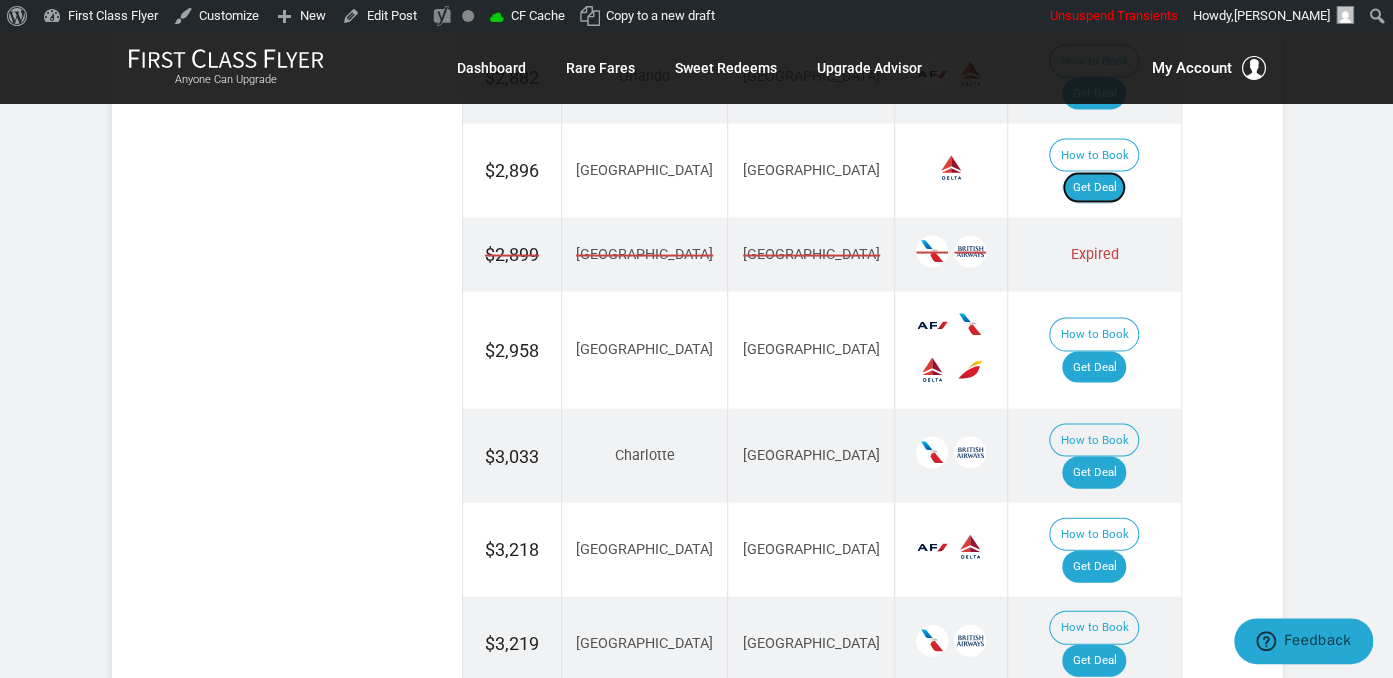scroll, scrollTop: 1798, scrollLeft: 0, axis: vertical 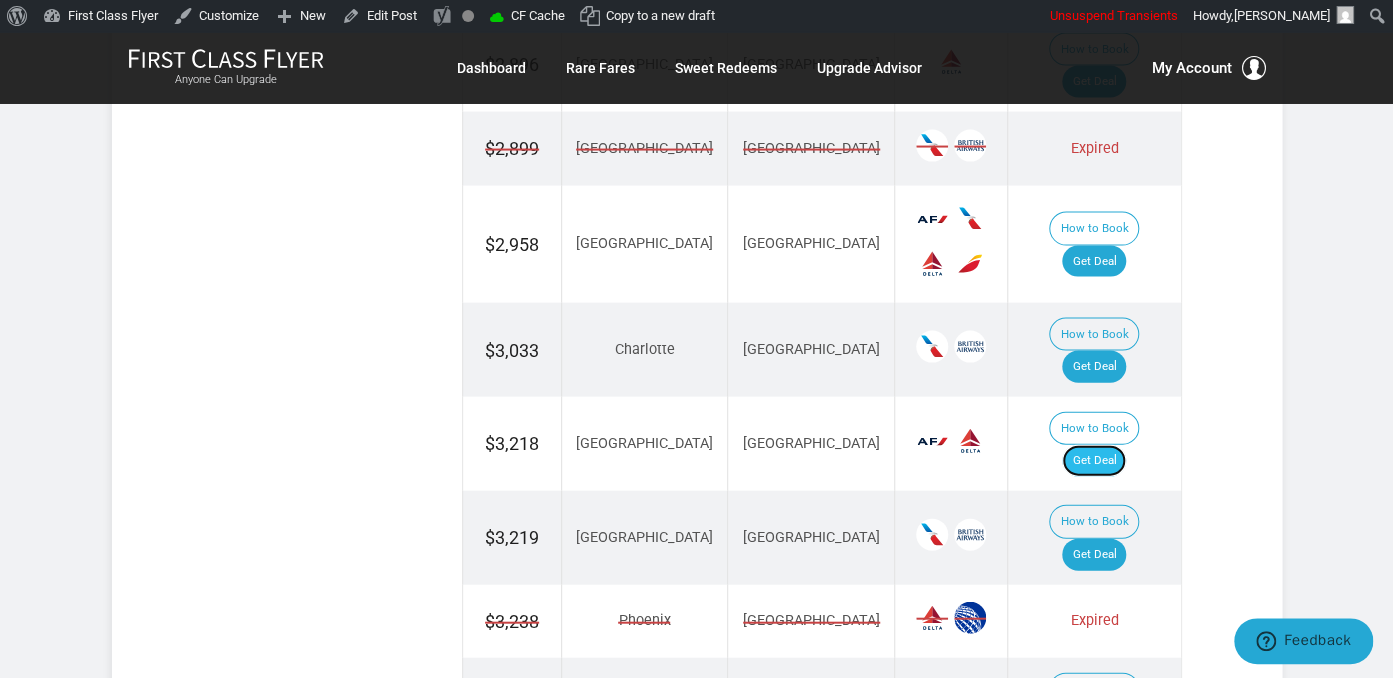 click on "Get Deal" at bounding box center (1094, 461) 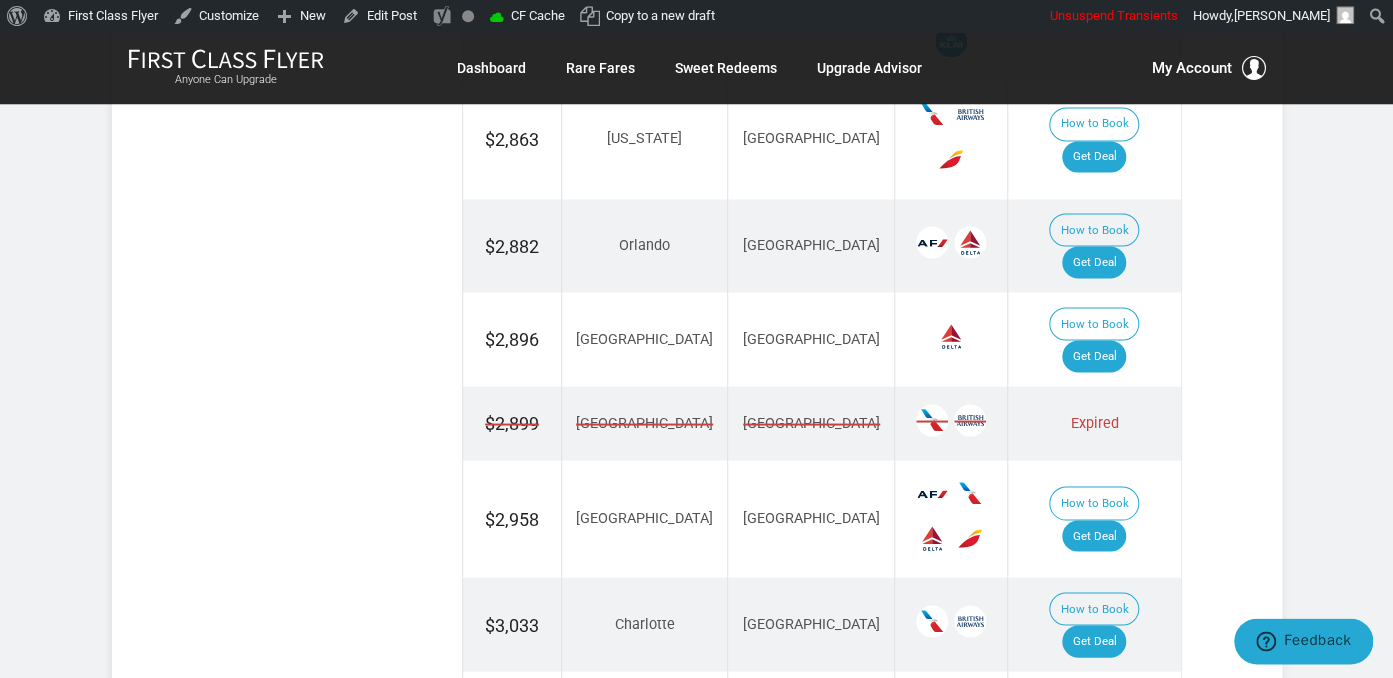 scroll, scrollTop: 1481, scrollLeft: 0, axis: vertical 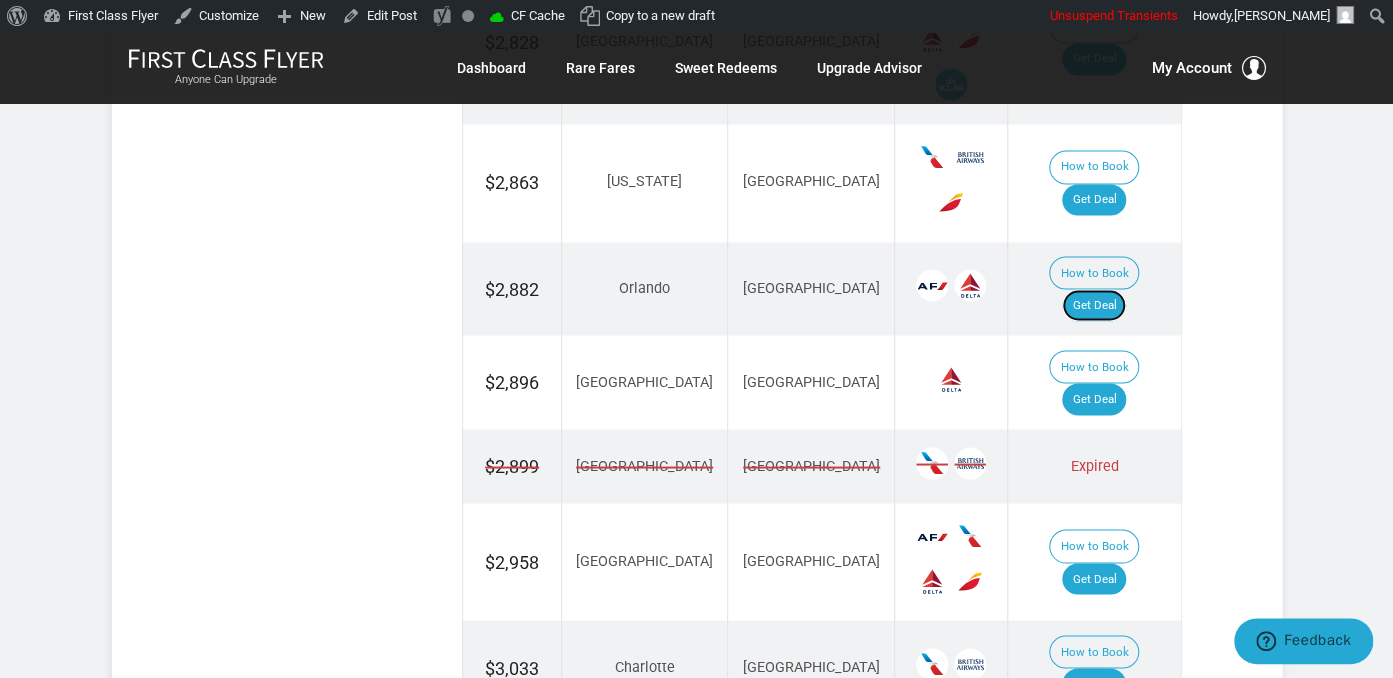 click on "Get Deal" at bounding box center (1094, 305) 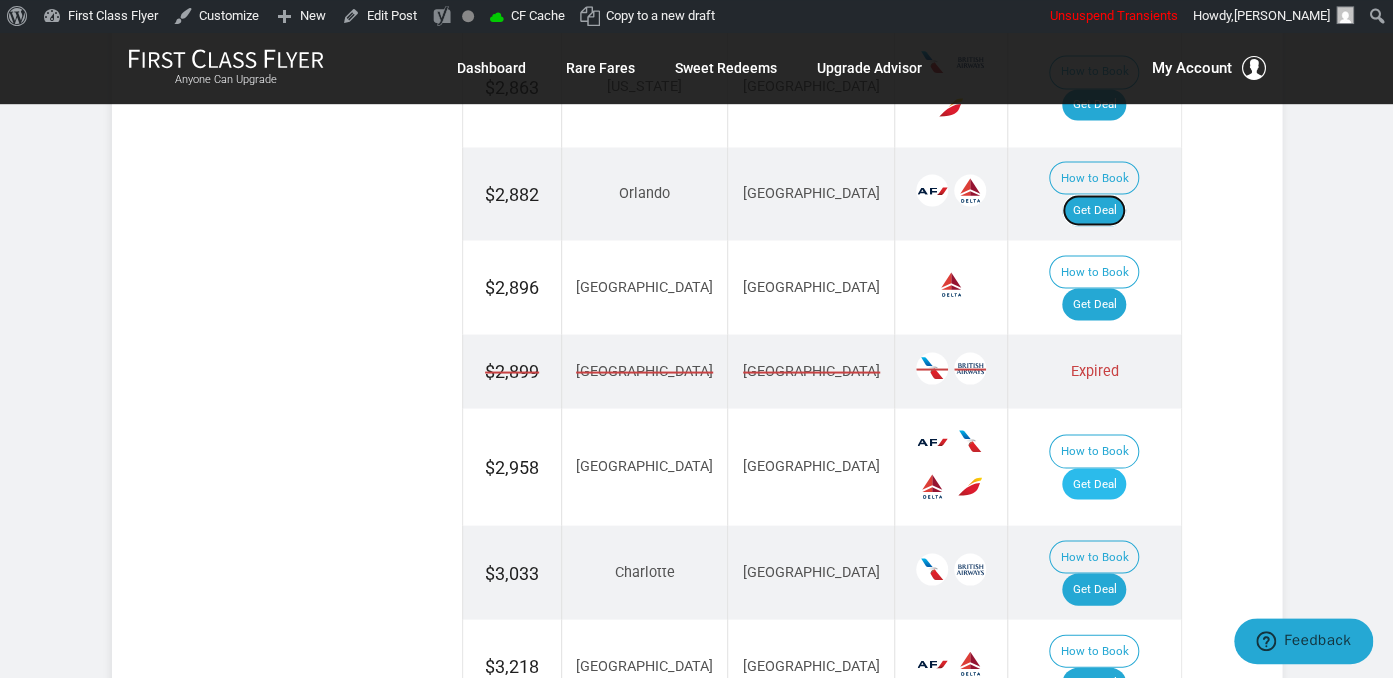 scroll, scrollTop: 1481, scrollLeft: 0, axis: vertical 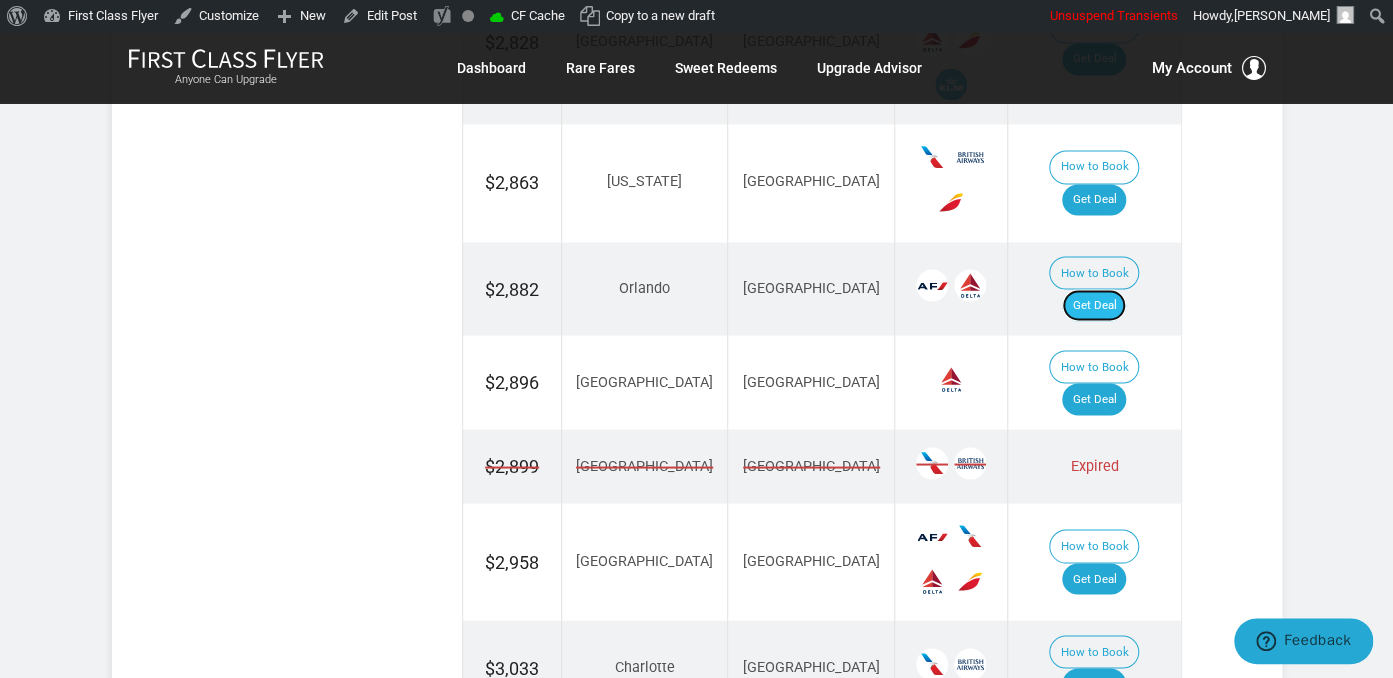 click on "Get Deal" at bounding box center [1094, 305] 